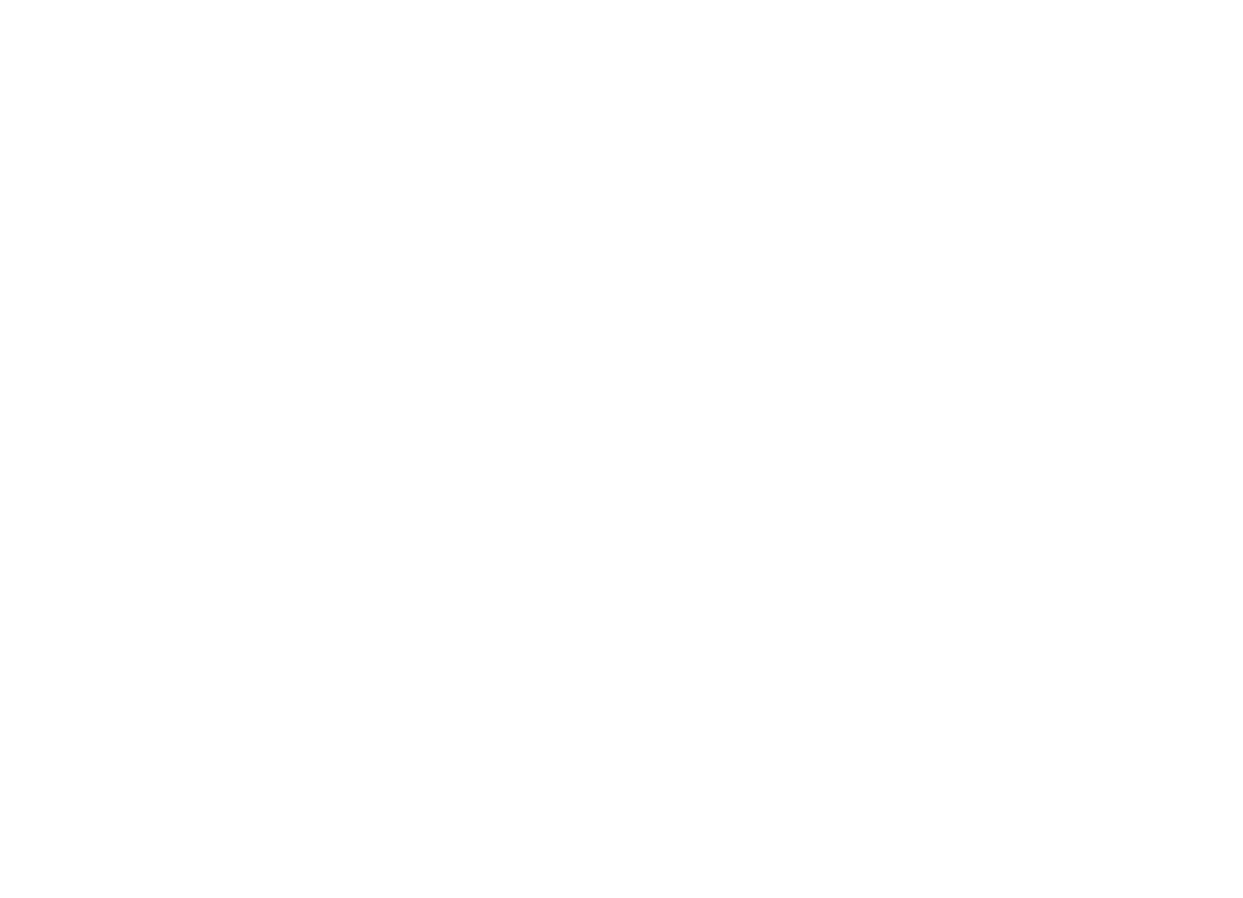 scroll, scrollTop: 0, scrollLeft: 0, axis: both 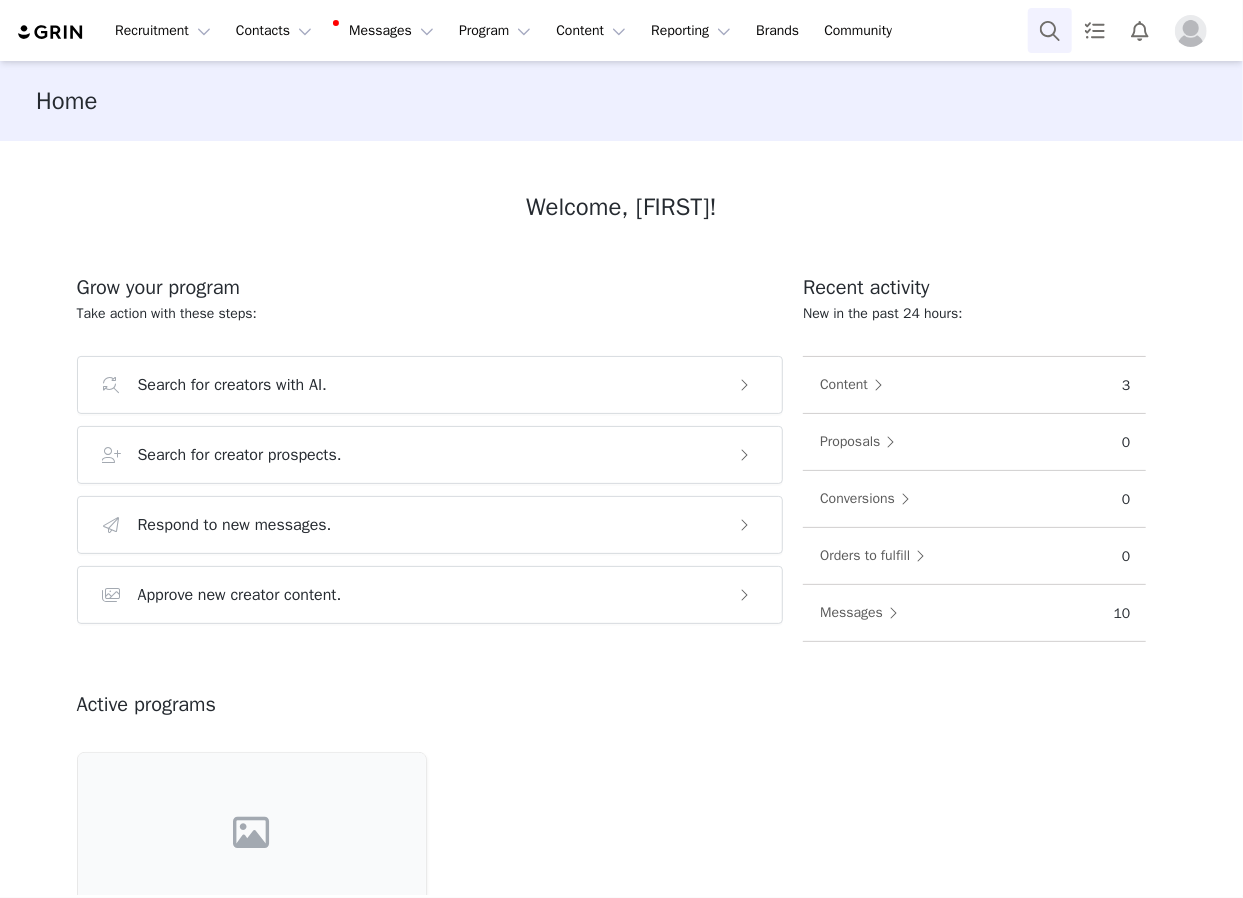 click at bounding box center (1050, 30) 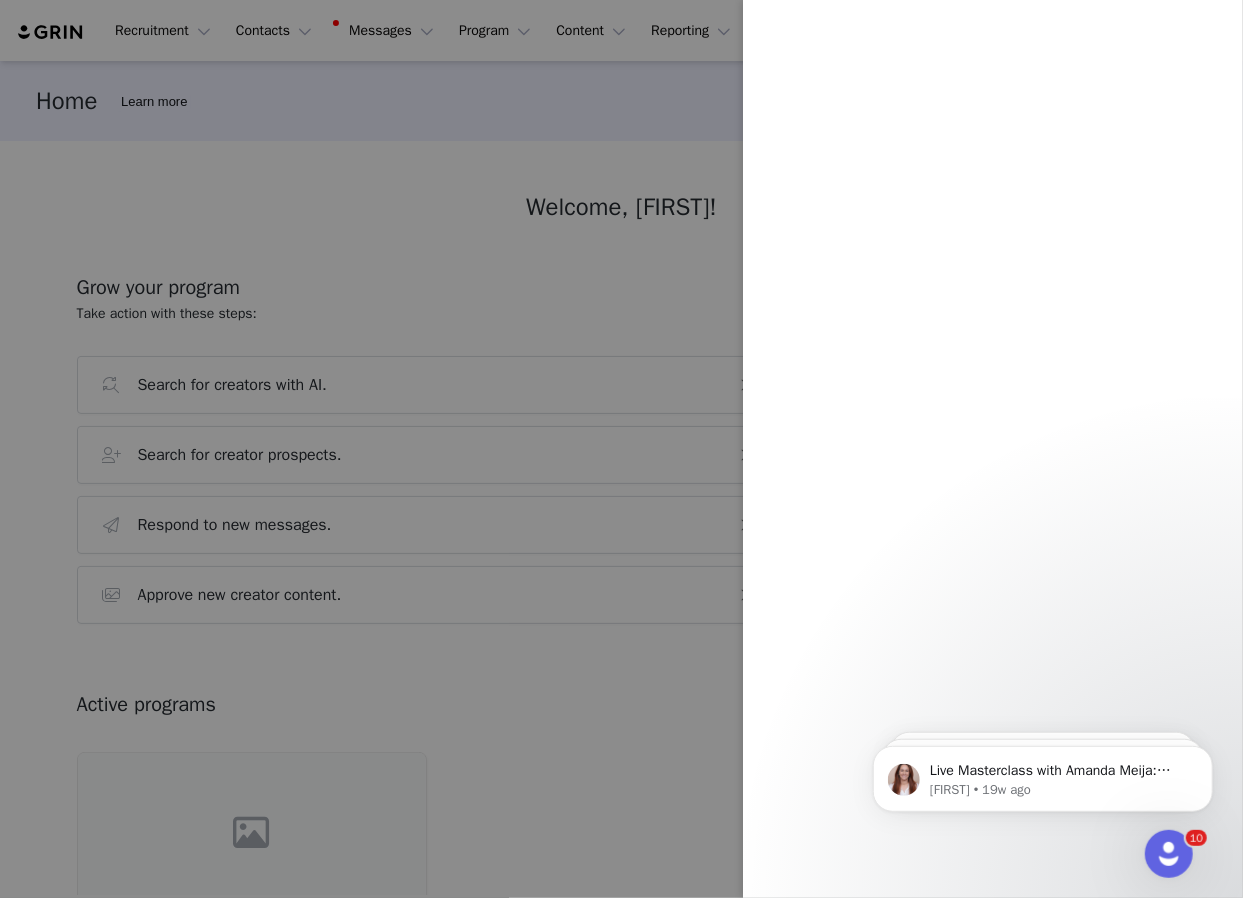 scroll, scrollTop: 0, scrollLeft: 0, axis: both 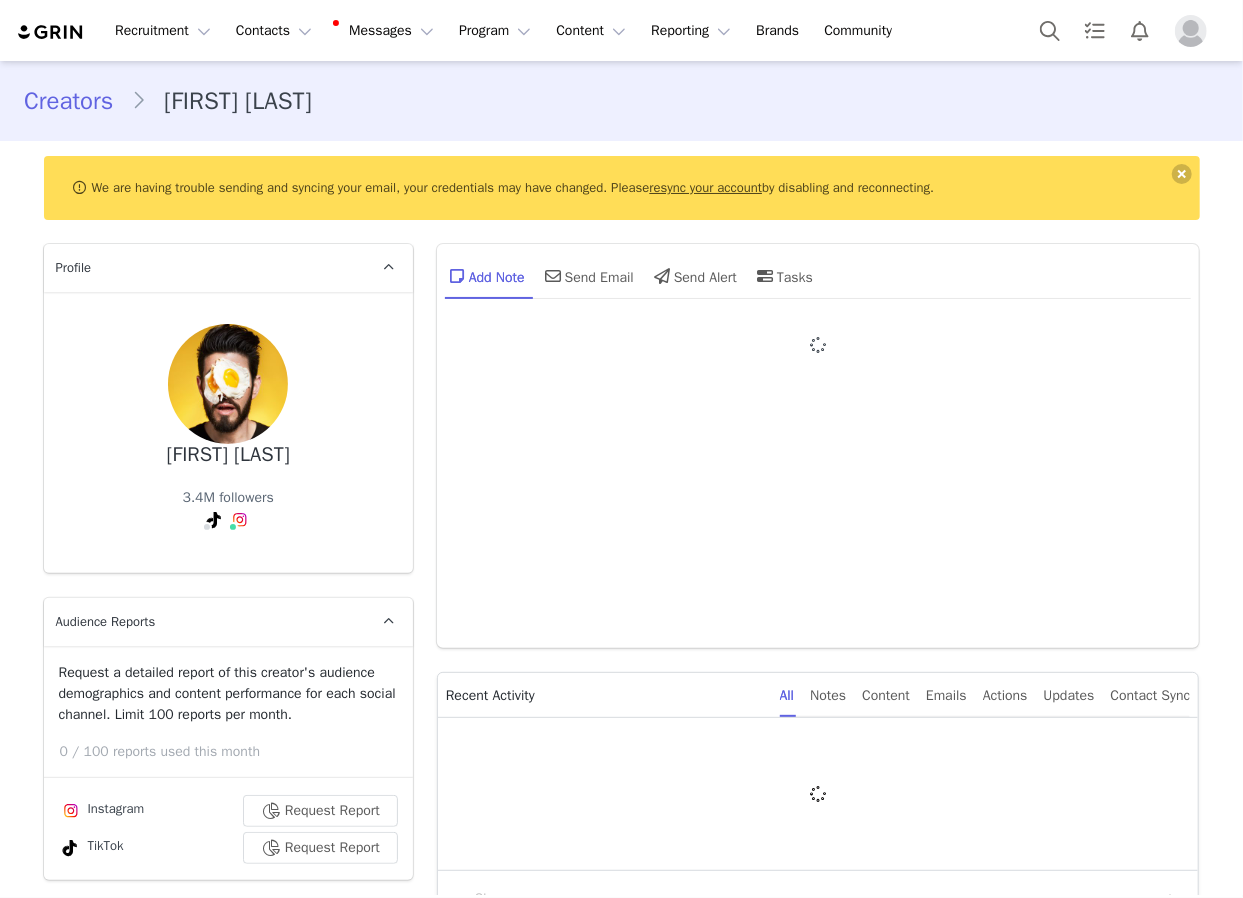 type on "+1 (United States)" 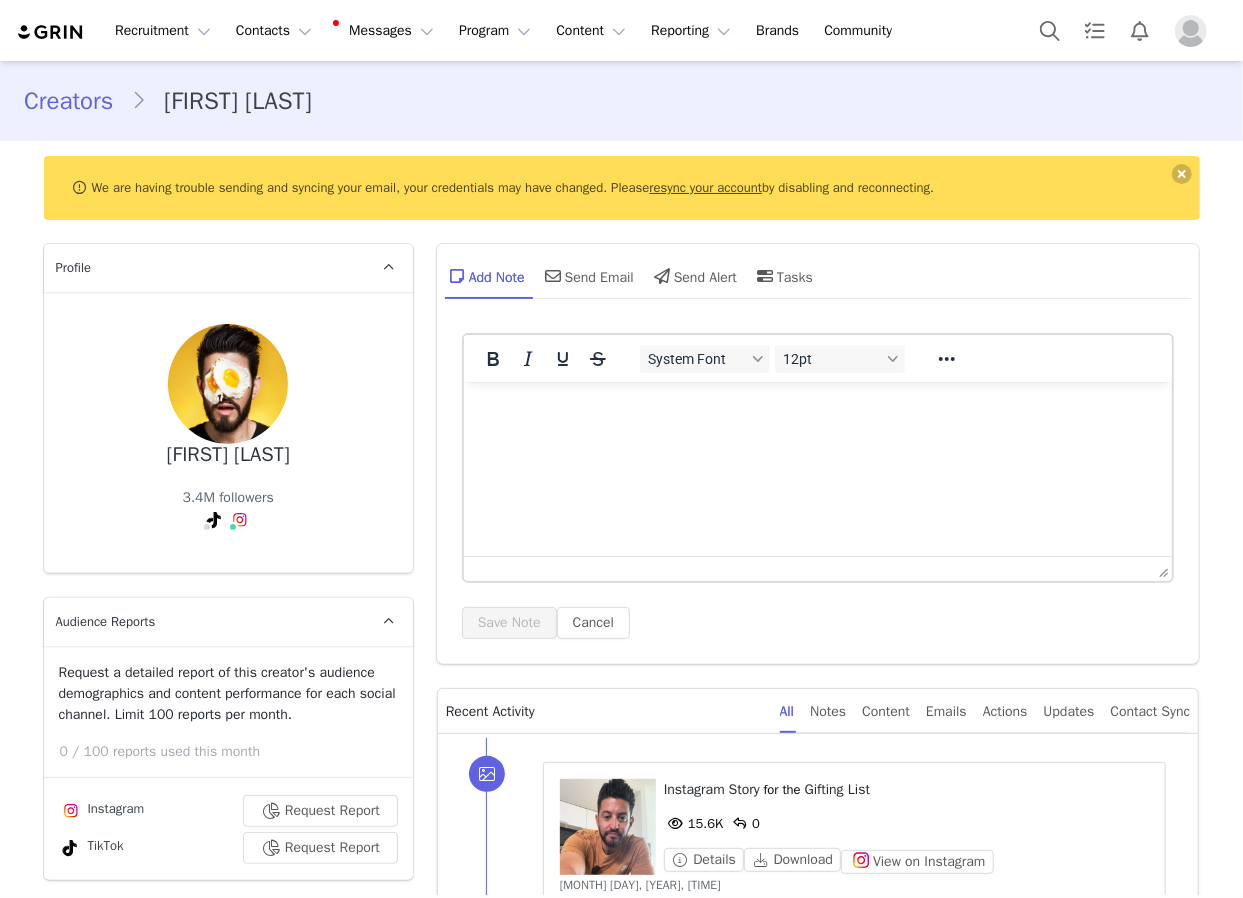 scroll, scrollTop: 0, scrollLeft: 0, axis: both 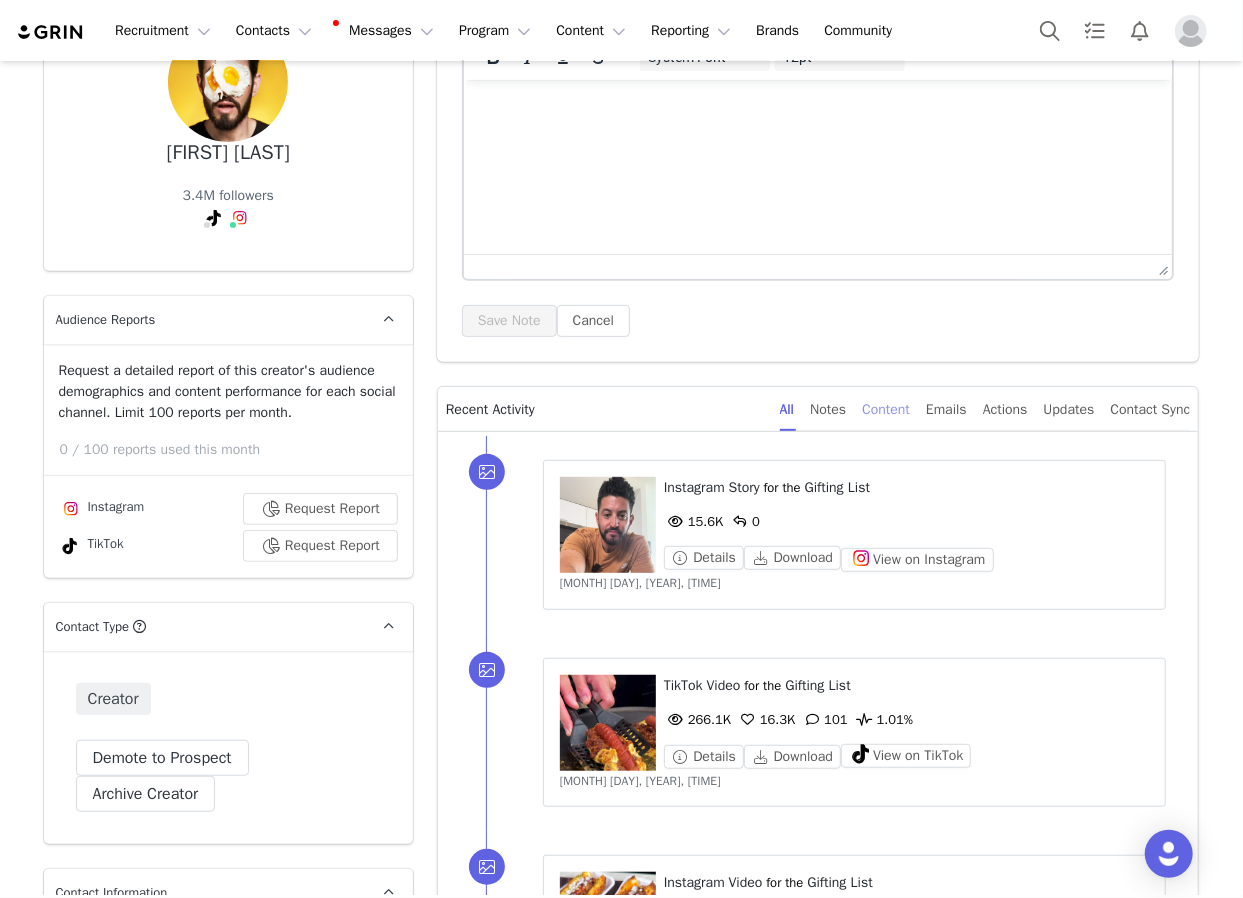 click on "Content" at bounding box center [886, 409] 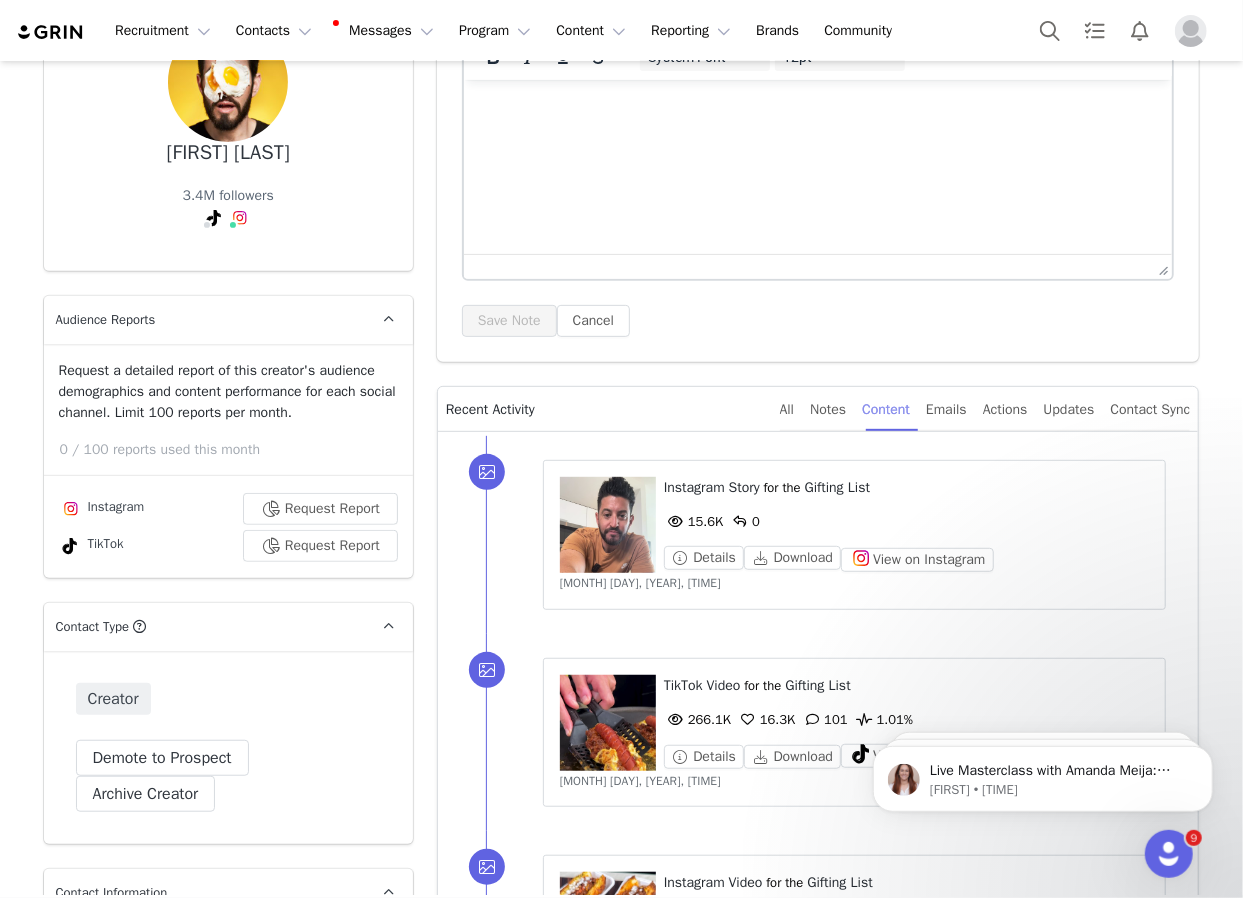 scroll, scrollTop: 0, scrollLeft: 0, axis: both 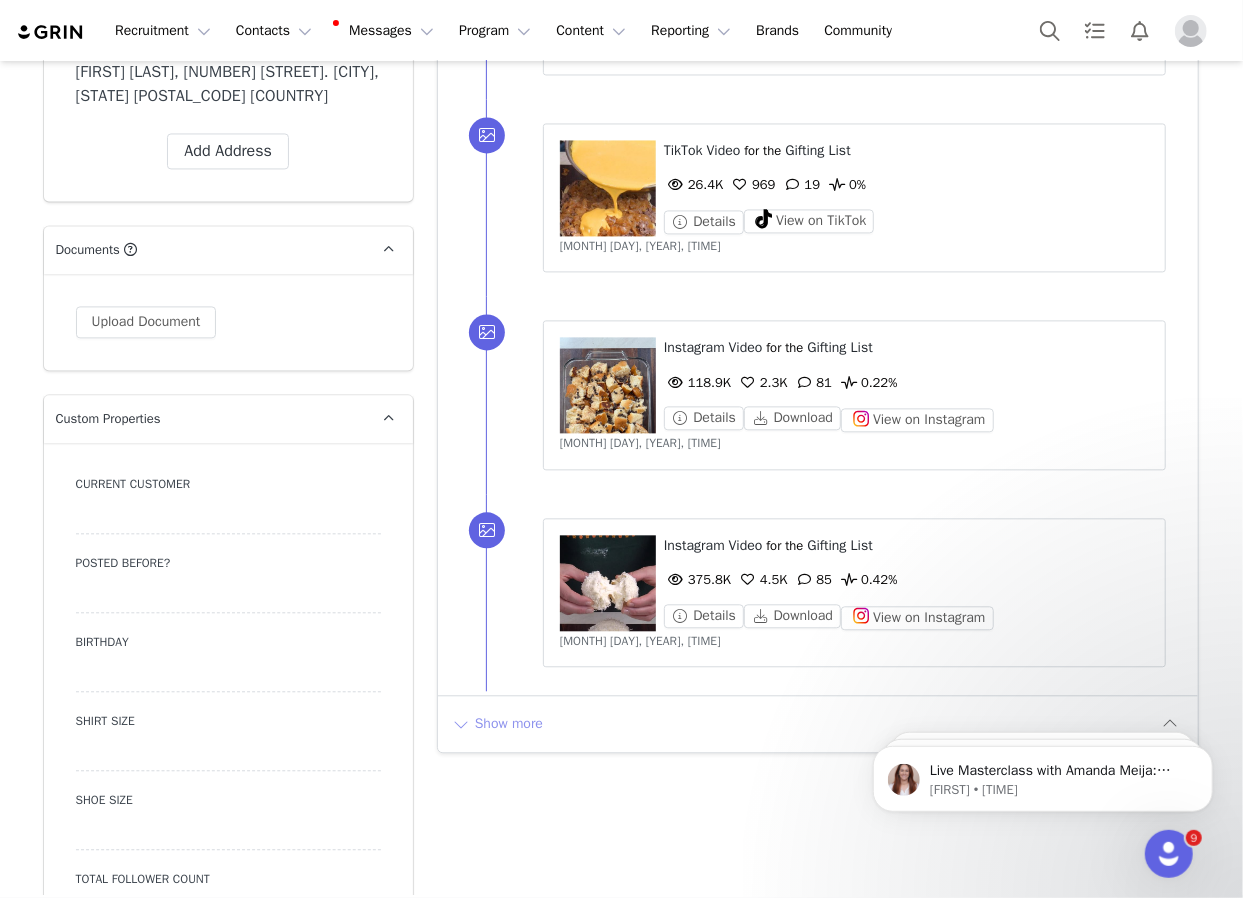 click on "Show more" at bounding box center (497, 724) 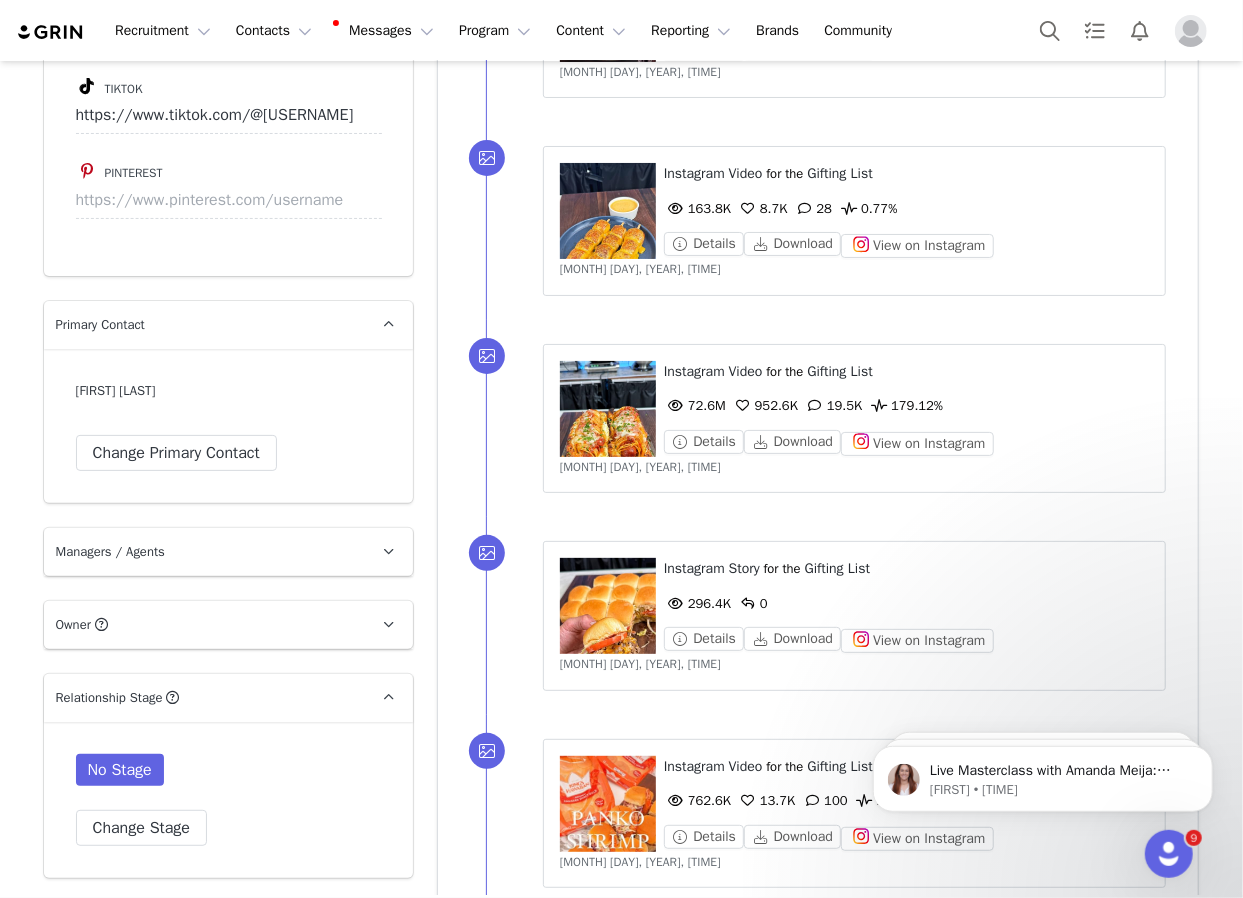 scroll, scrollTop: 3914, scrollLeft: 0, axis: vertical 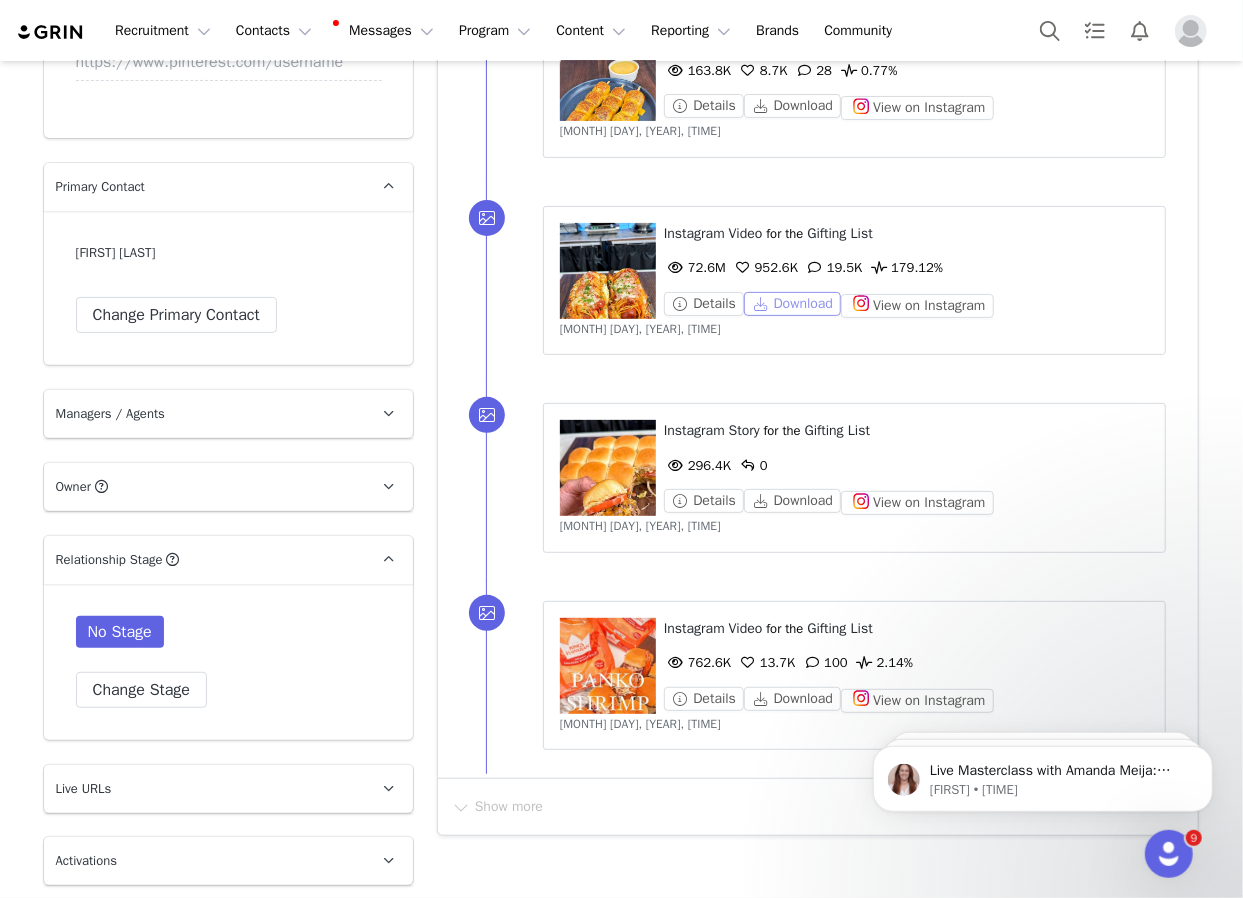 click on "Download" at bounding box center [792, 304] 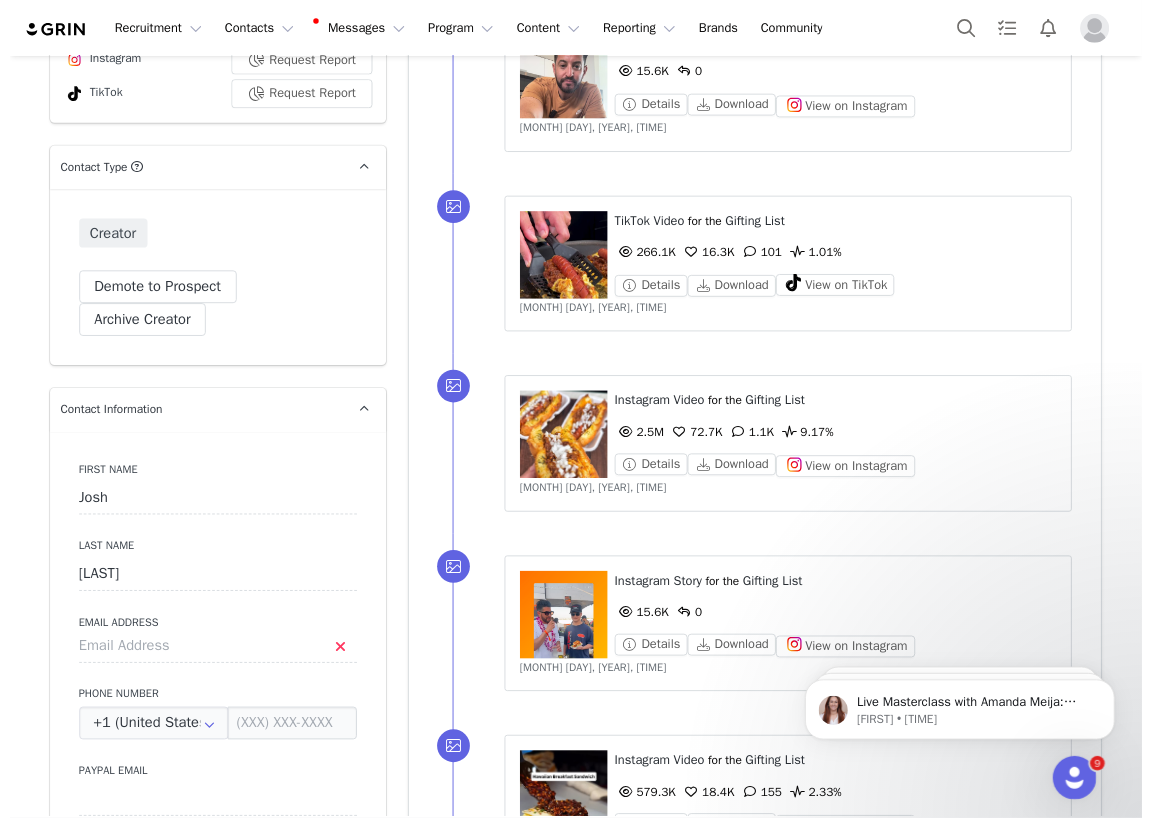 scroll, scrollTop: 600, scrollLeft: 0, axis: vertical 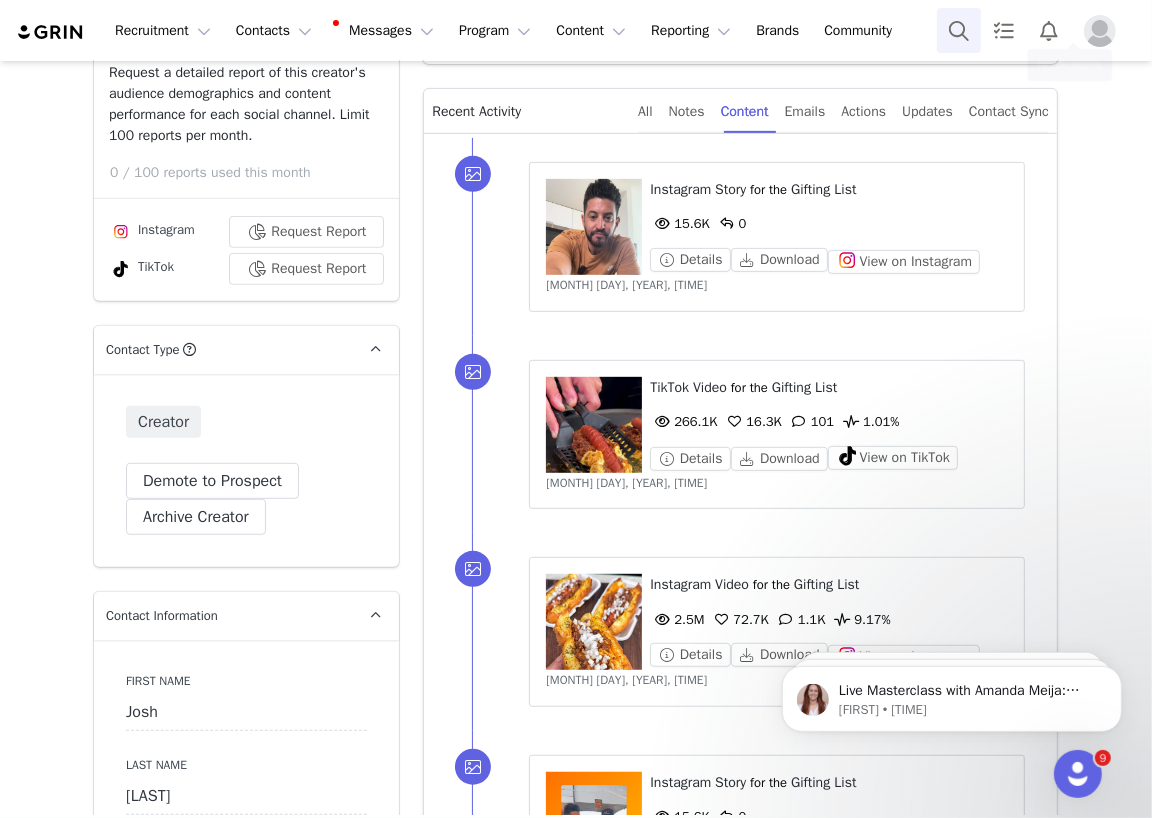click at bounding box center [959, 30] 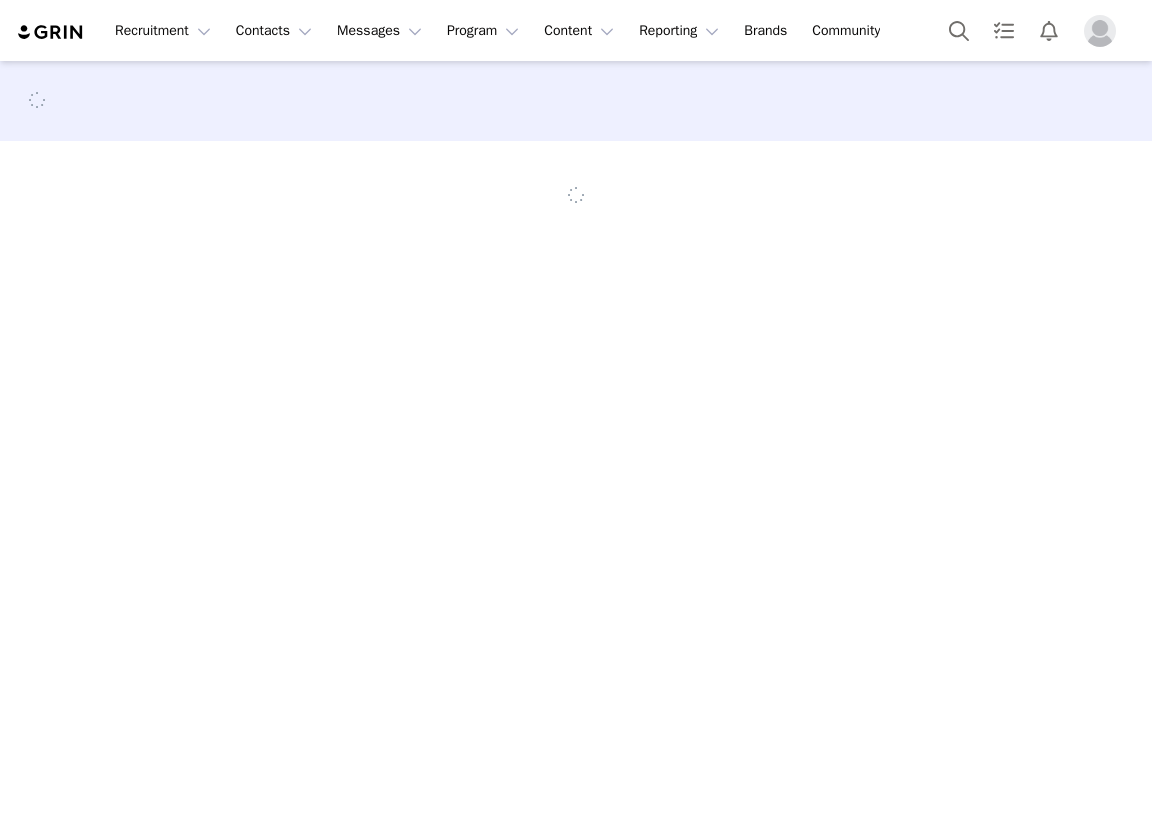 scroll, scrollTop: 0, scrollLeft: 0, axis: both 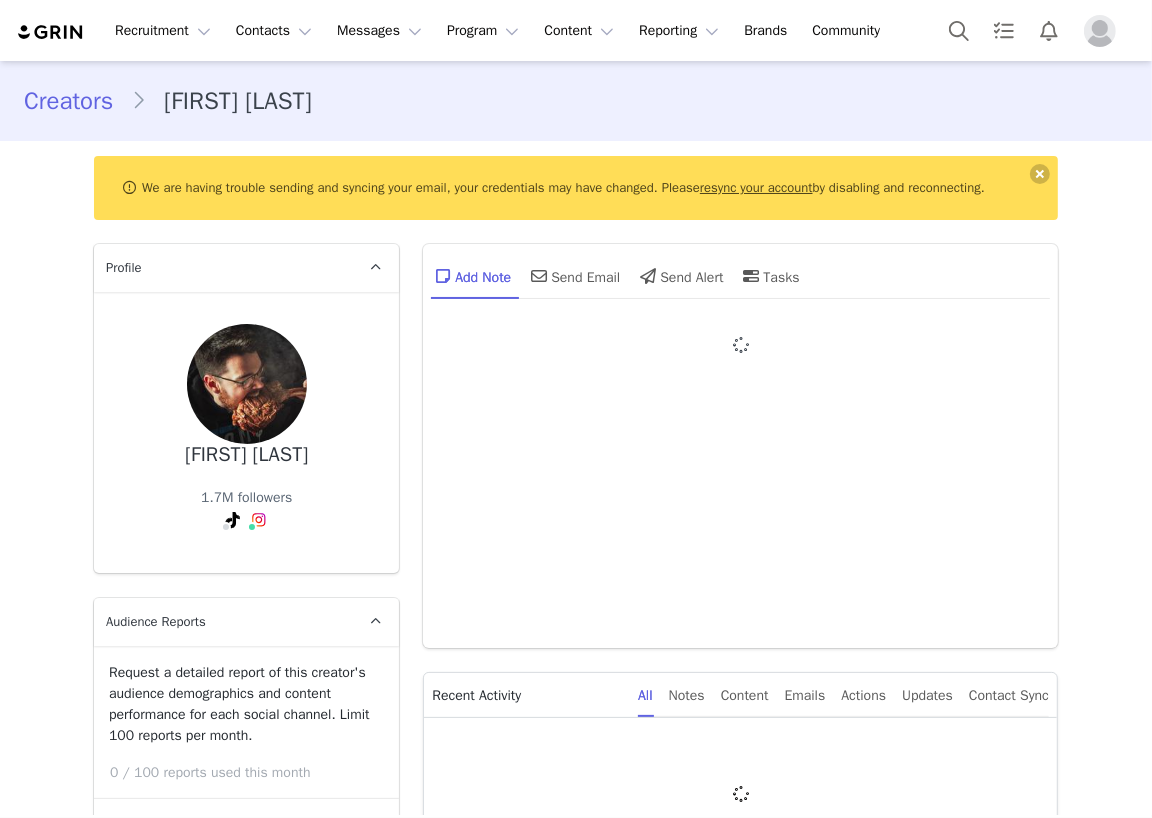 type on "+1 (United States)" 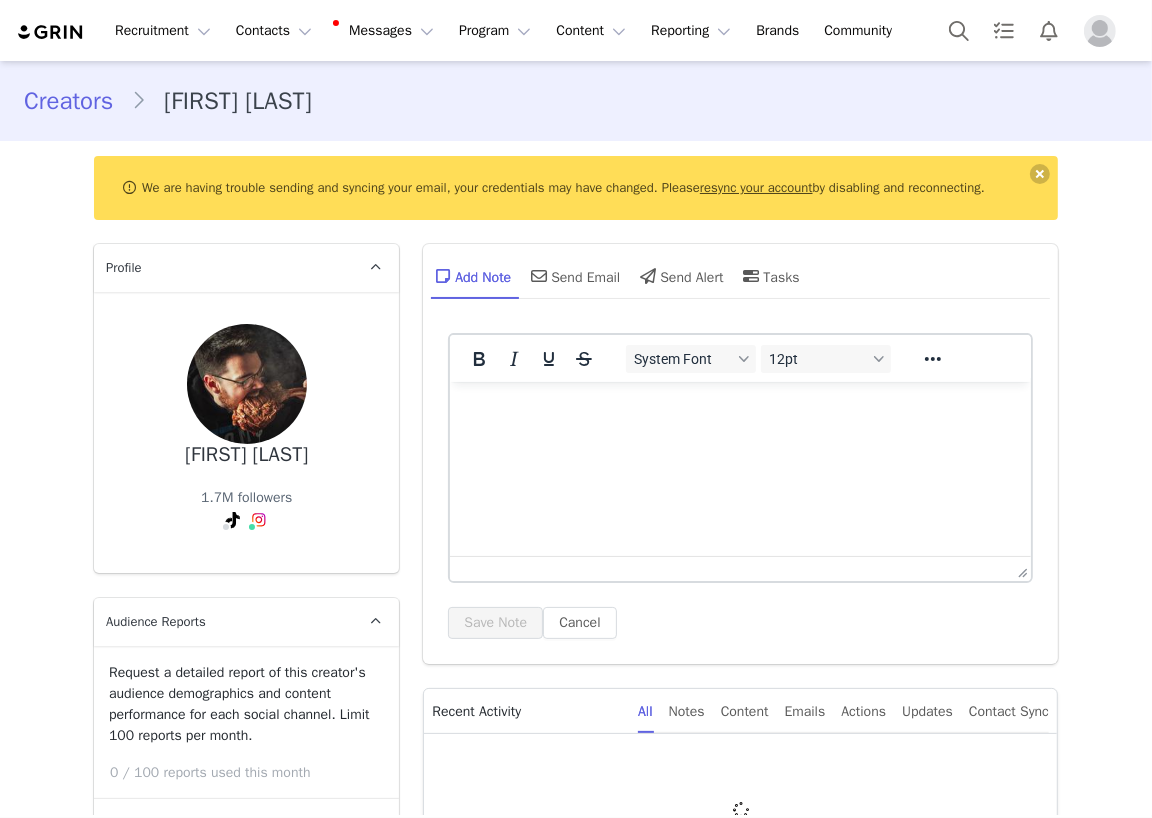 scroll, scrollTop: 0, scrollLeft: 0, axis: both 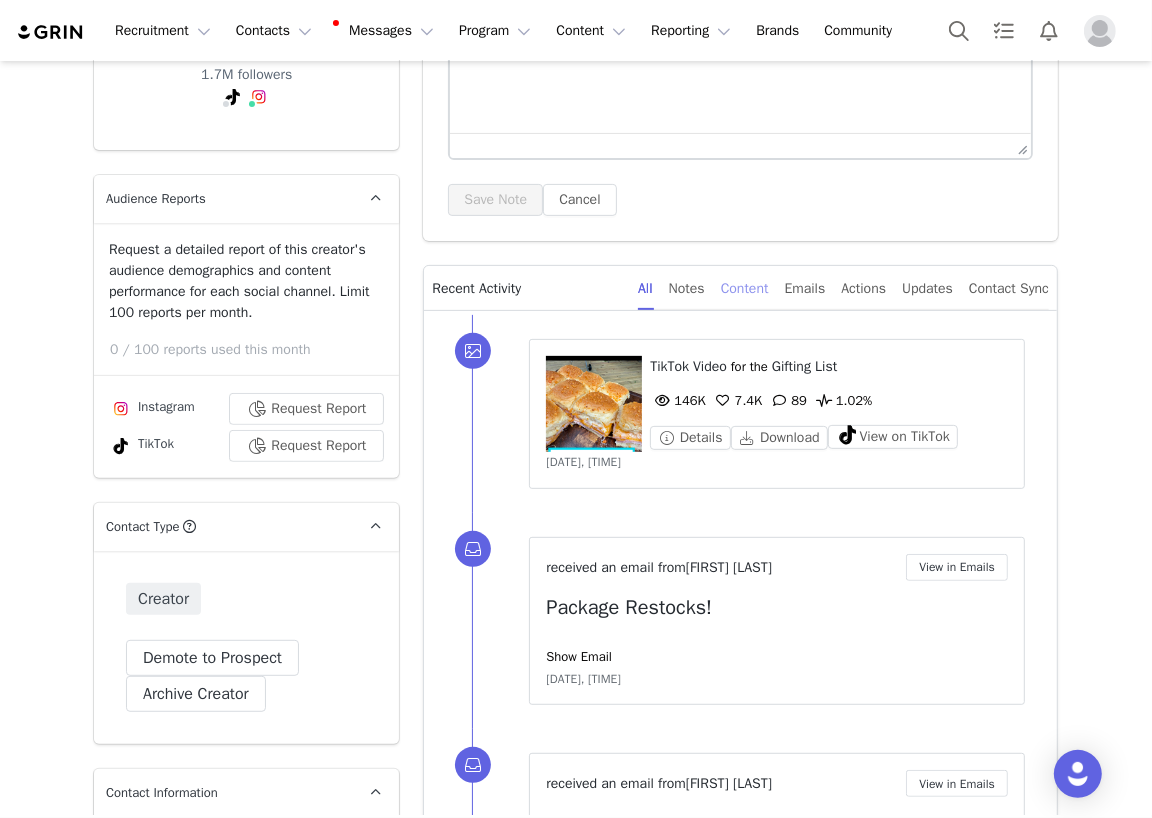 click on "Content" at bounding box center (745, 288) 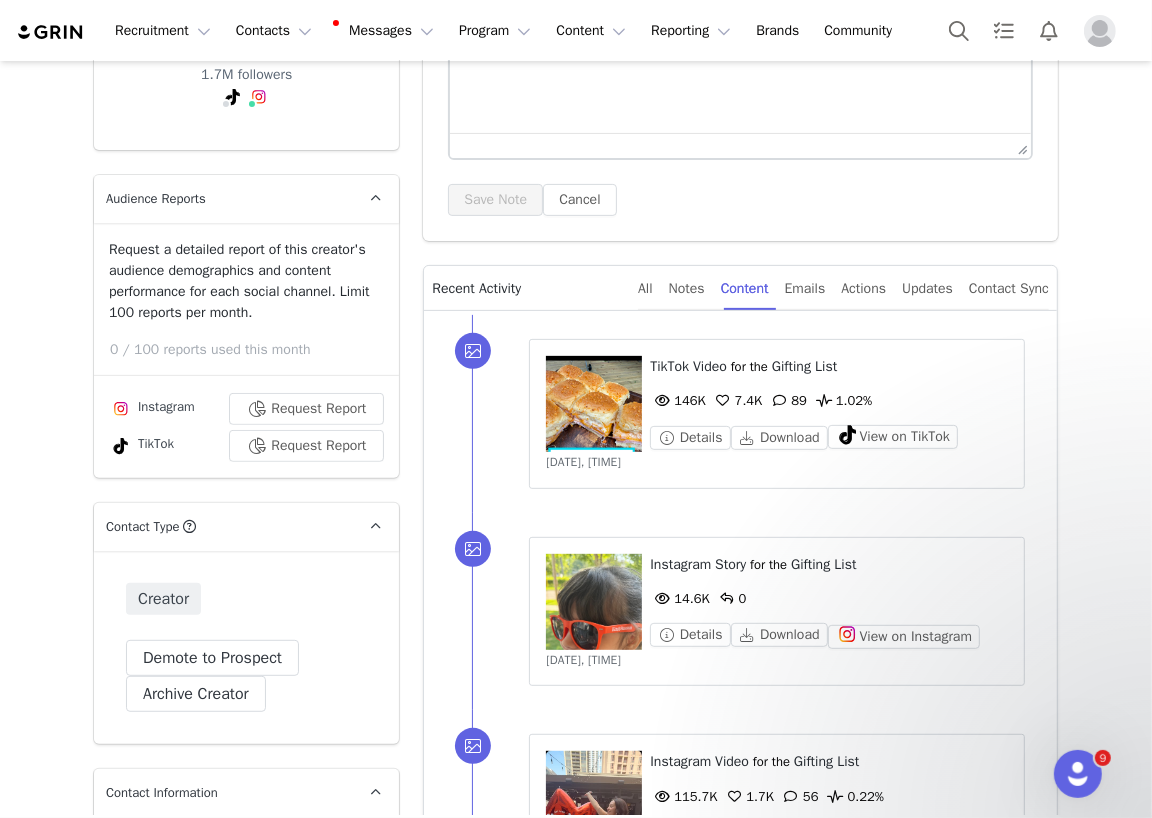scroll, scrollTop: 0, scrollLeft: 0, axis: both 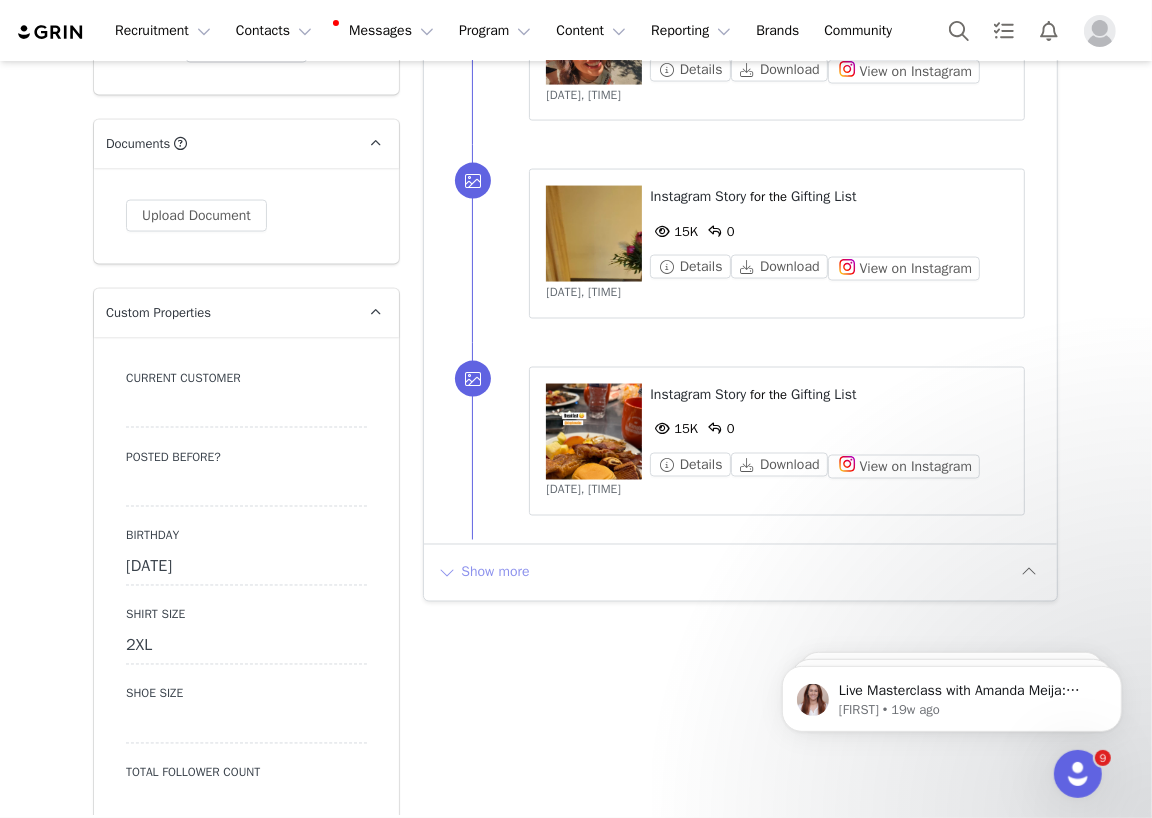click on "Show more" at bounding box center [483, 573] 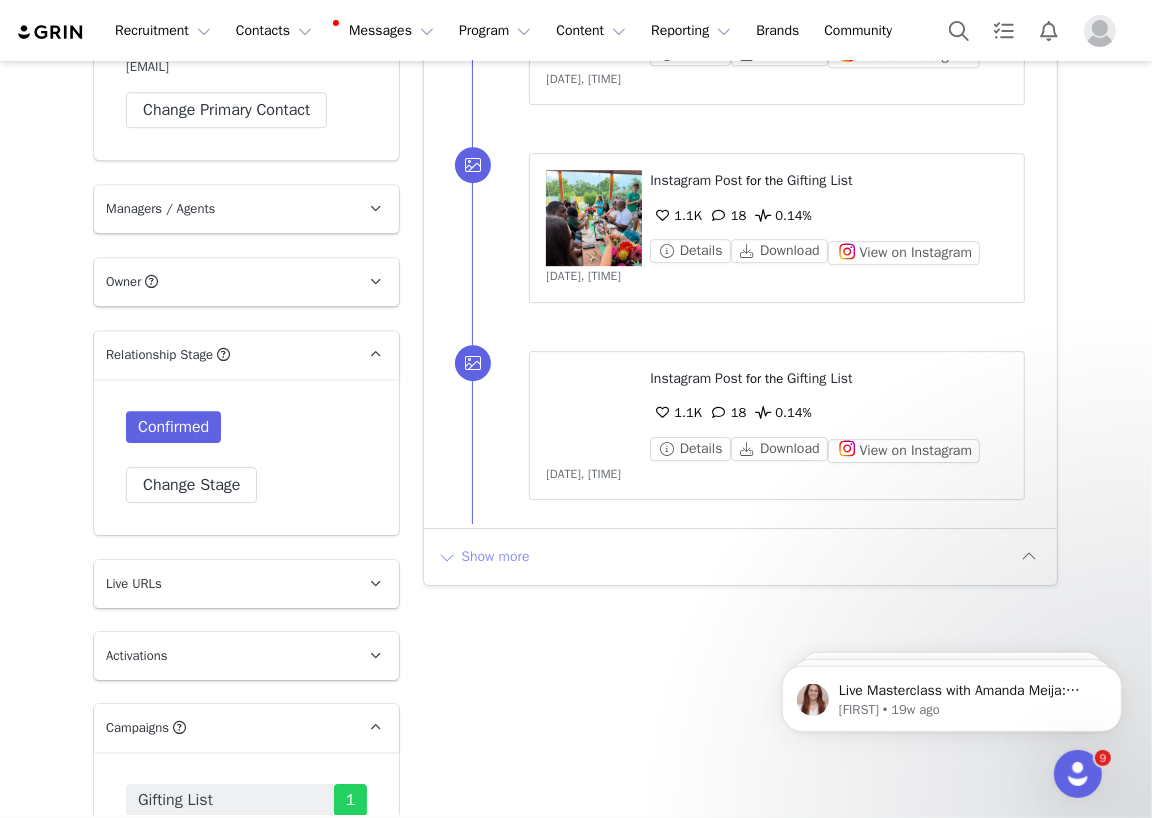 scroll, scrollTop: 4300, scrollLeft: 0, axis: vertical 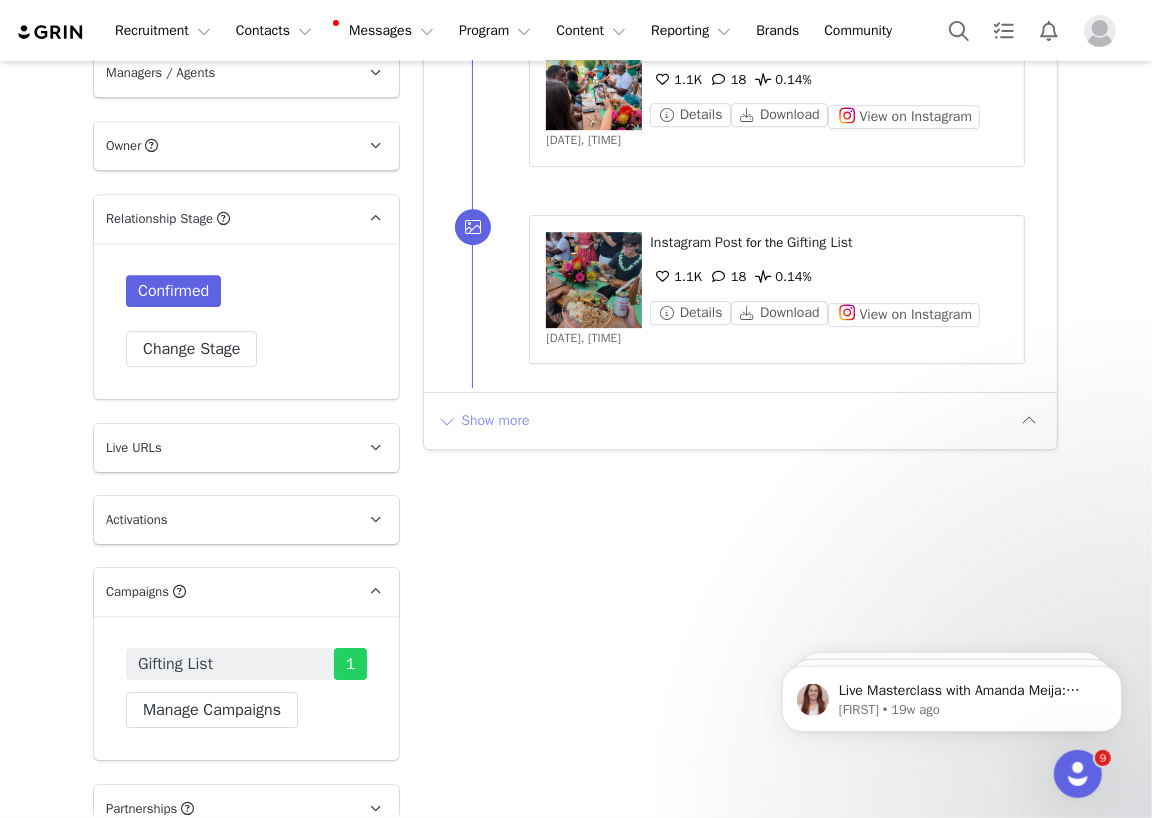 click on "Show more" at bounding box center (483, 421) 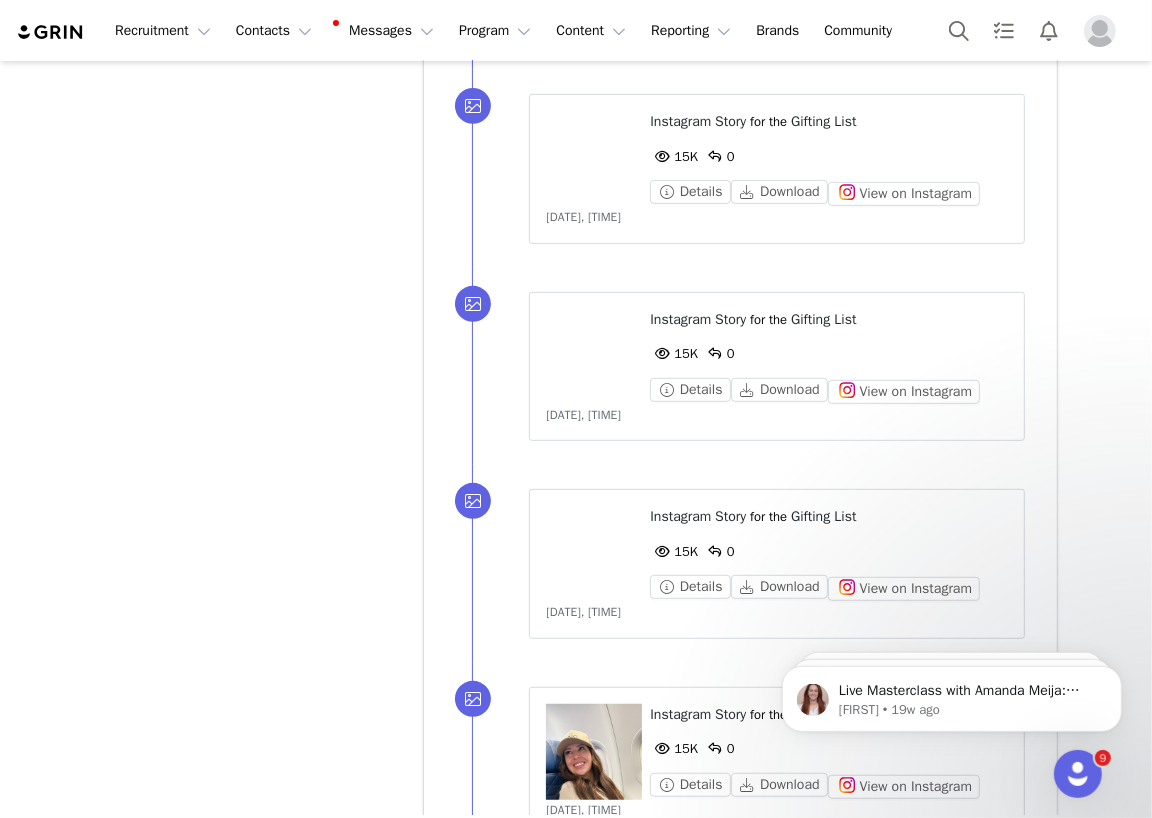 scroll, scrollTop: 5915, scrollLeft: 0, axis: vertical 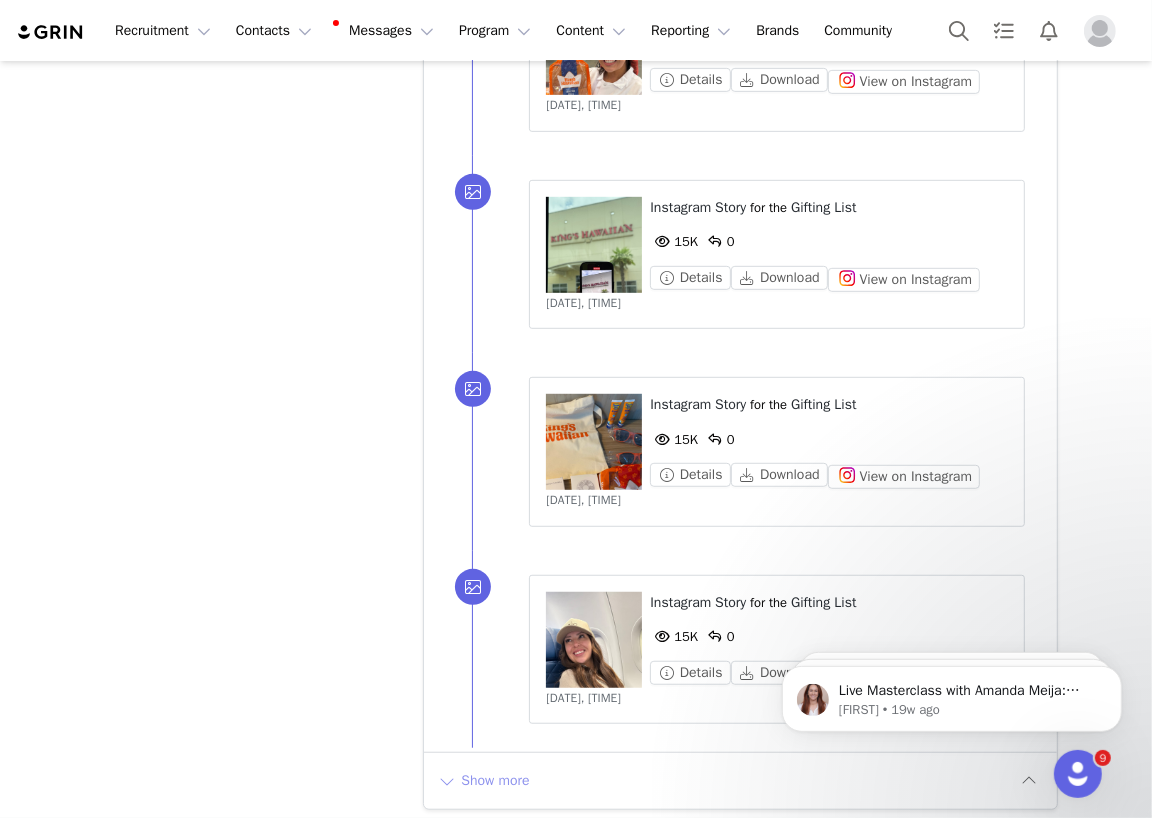 click on "Show more" at bounding box center [483, 781] 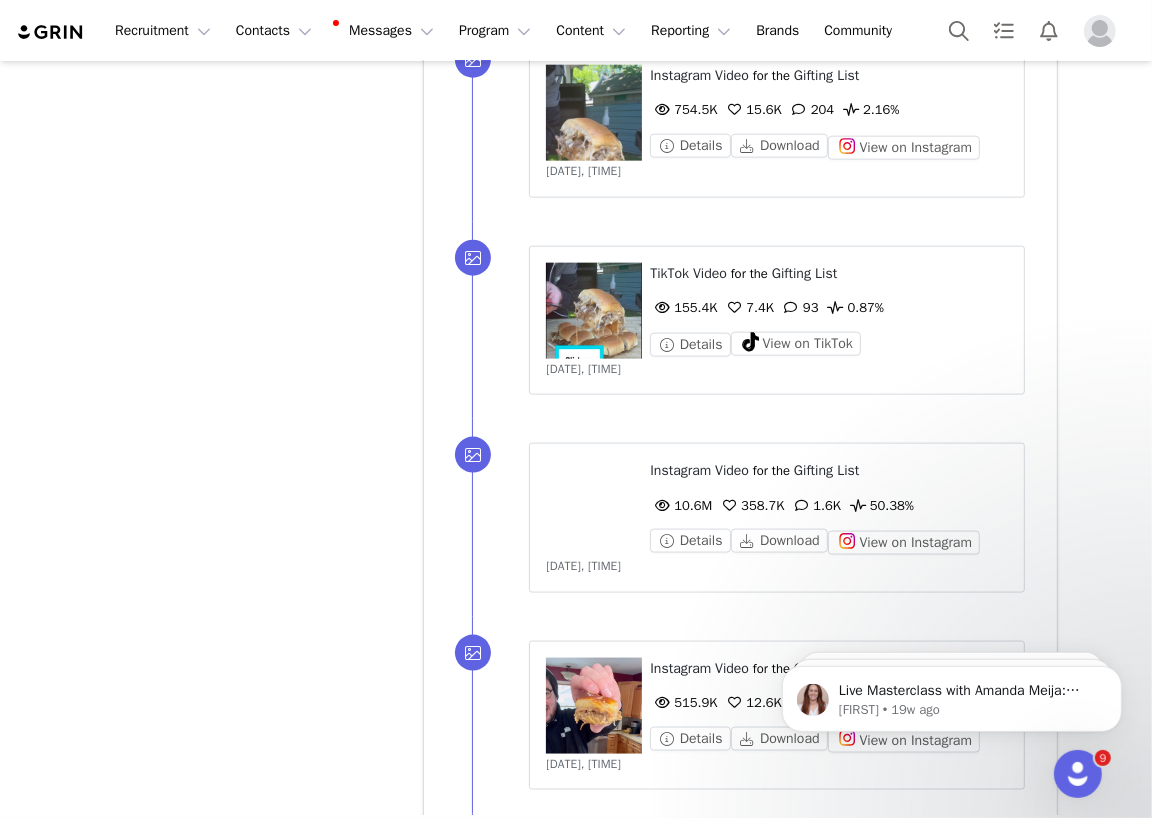 scroll, scrollTop: 7881, scrollLeft: 0, axis: vertical 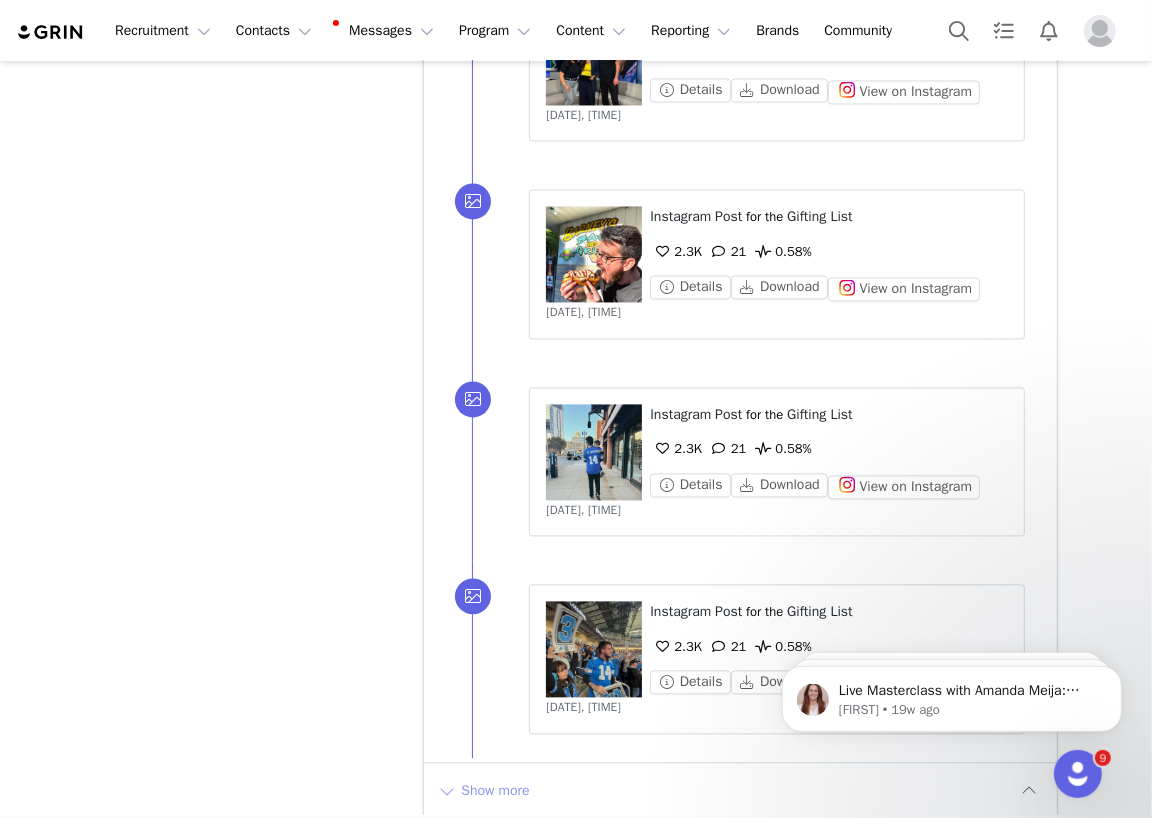 click on "Show more" at bounding box center (483, 791) 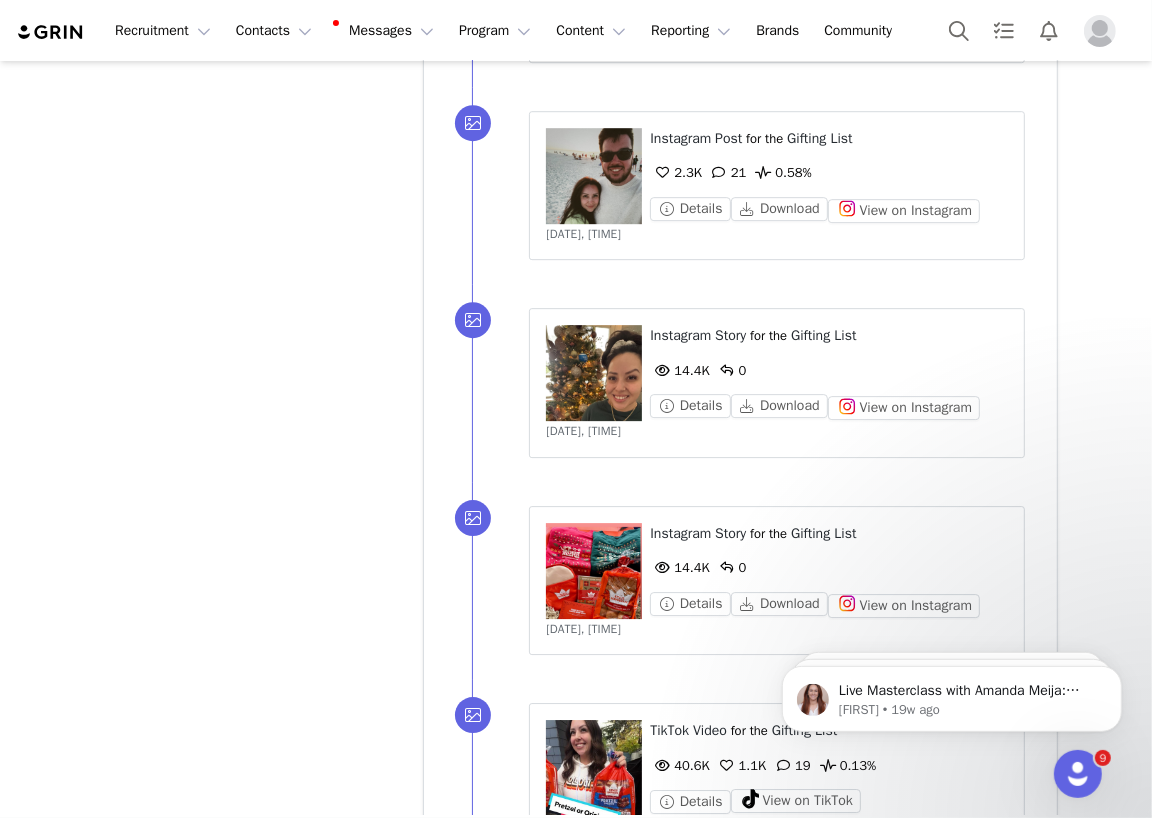 scroll, scrollTop: 9847, scrollLeft: 0, axis: vertical 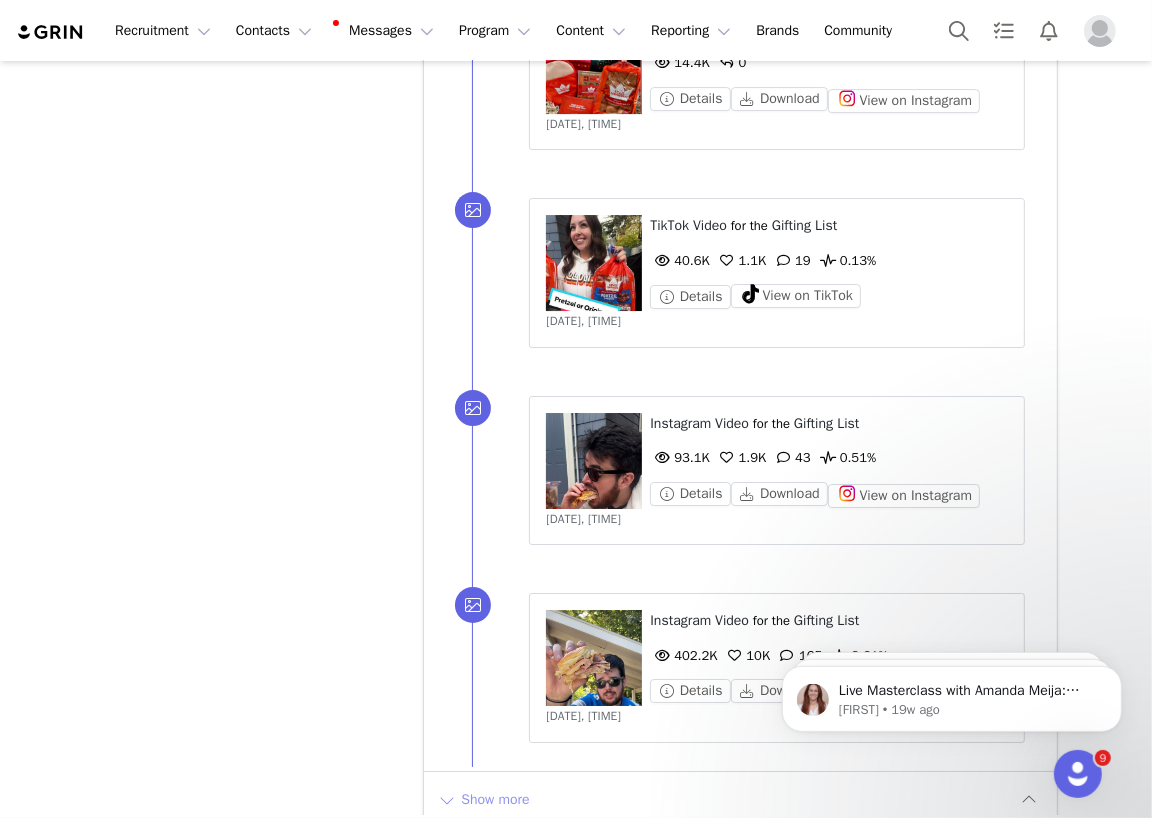 click on "Show more" at bounding box center (483, 800) 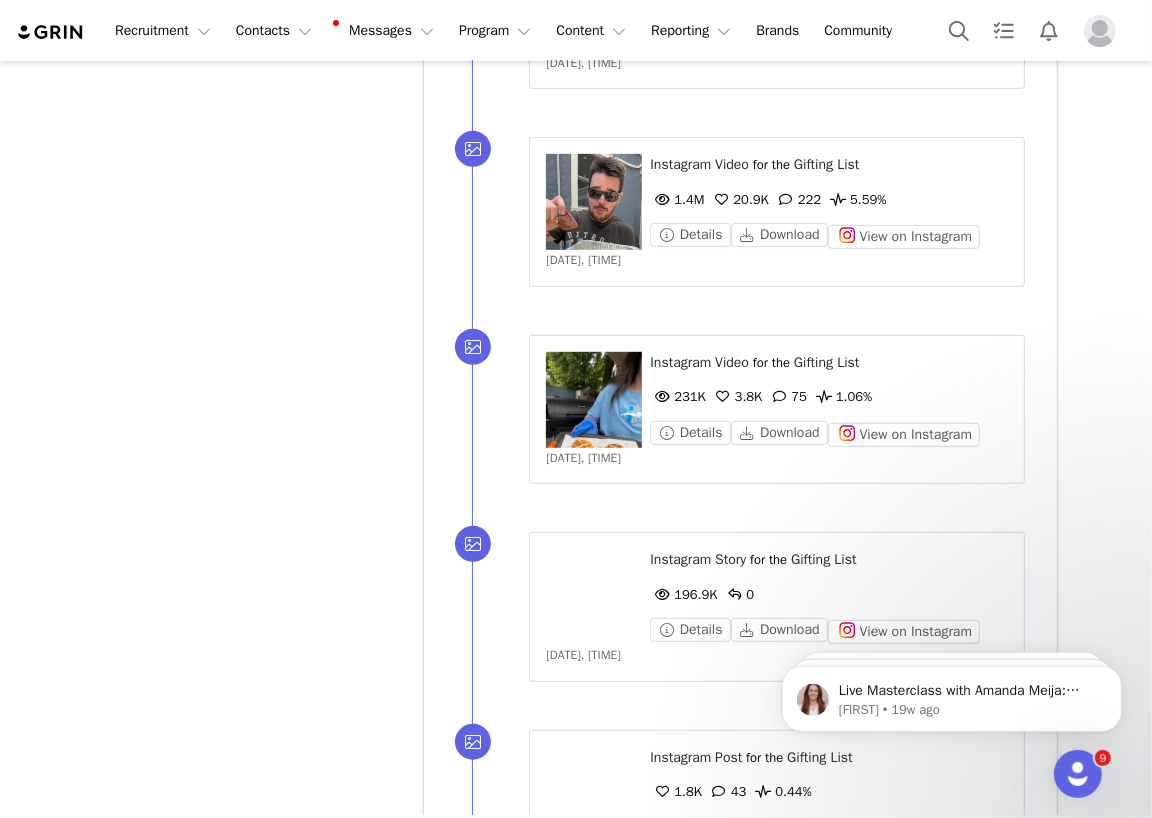 scroll, scrollTop: 11813, scrollLeft: 0, axis: vertical 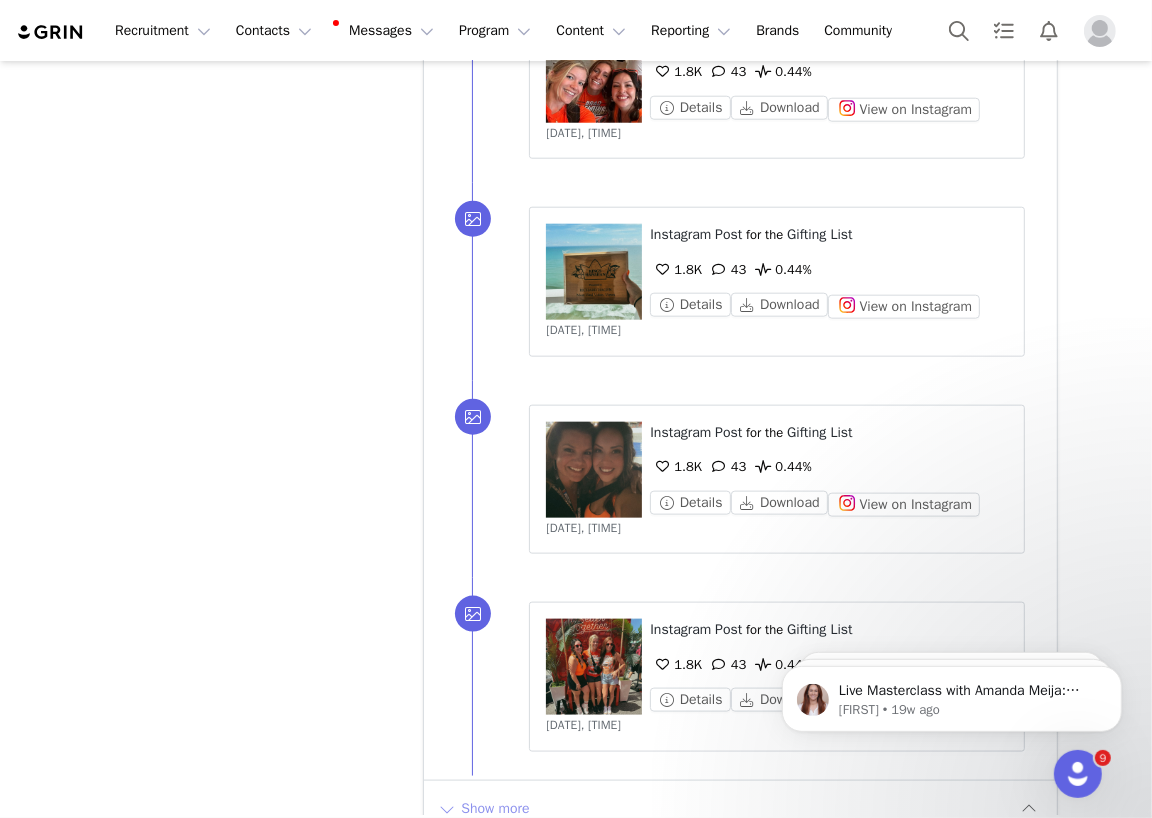 click on "Show more" at bounding box center (483, 809) 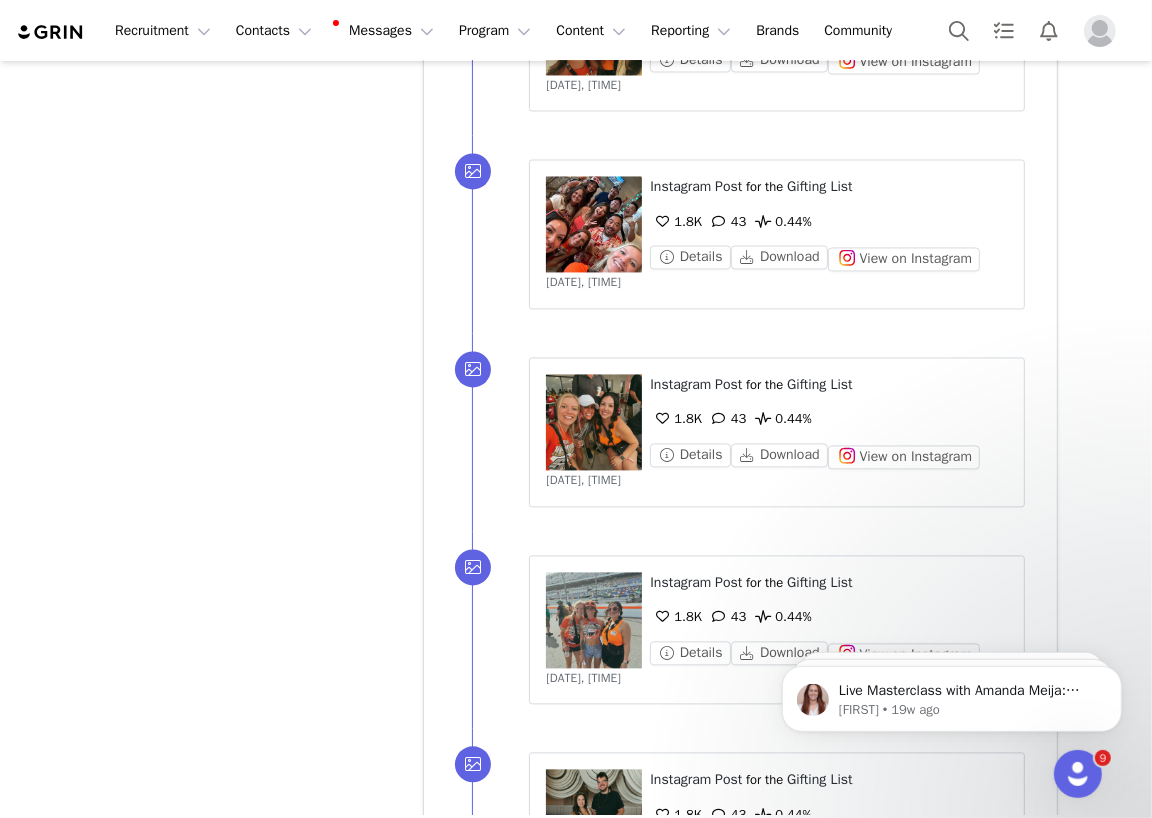 scroll, scrollTop: 13779, scrollLeft: 0, axis: vertical 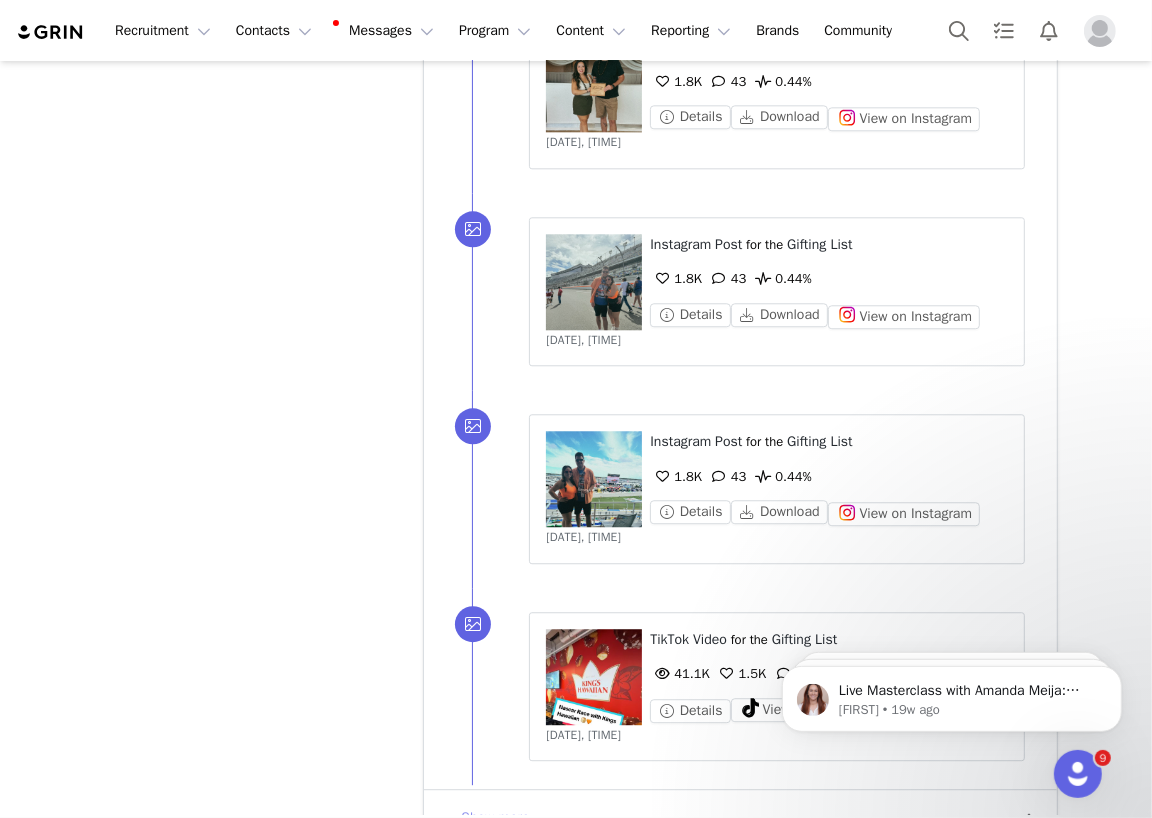 click on "Show more" at bounding box center [483, 818] 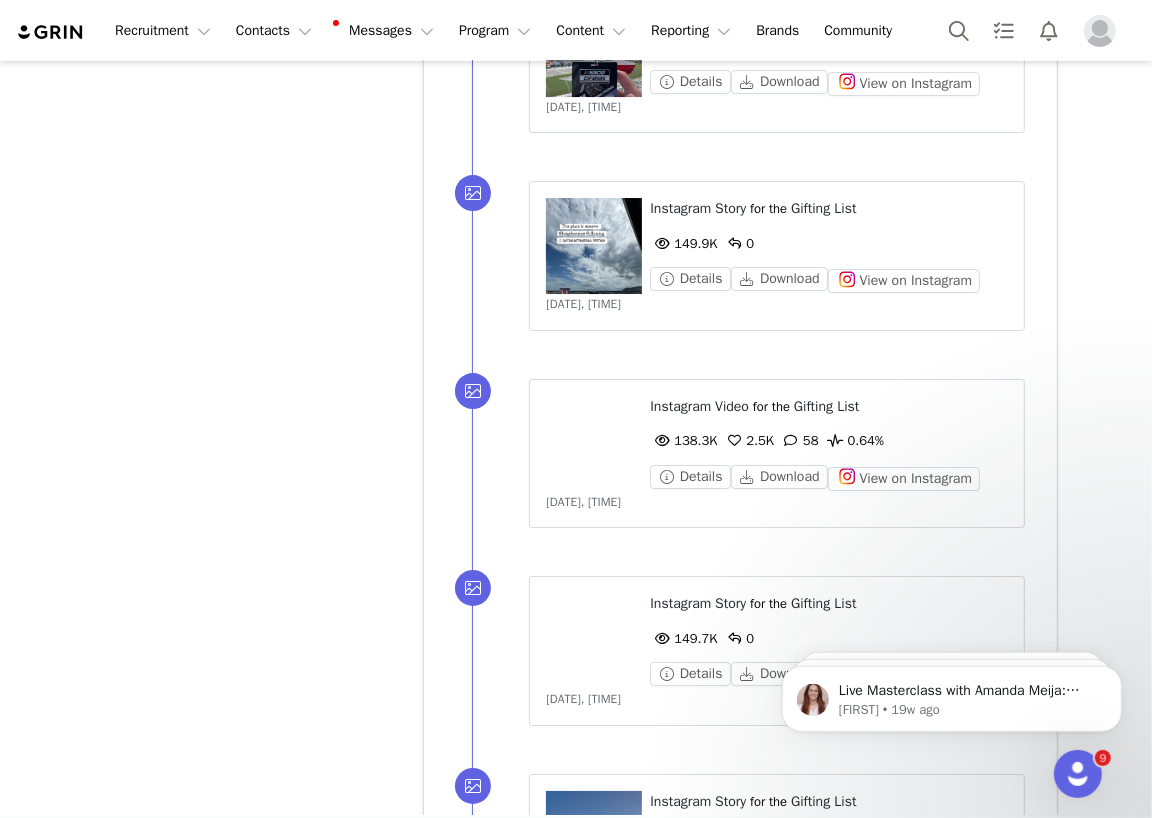 scroll, scrollTop: 15745, scrollLeft: 0, axis: vertical 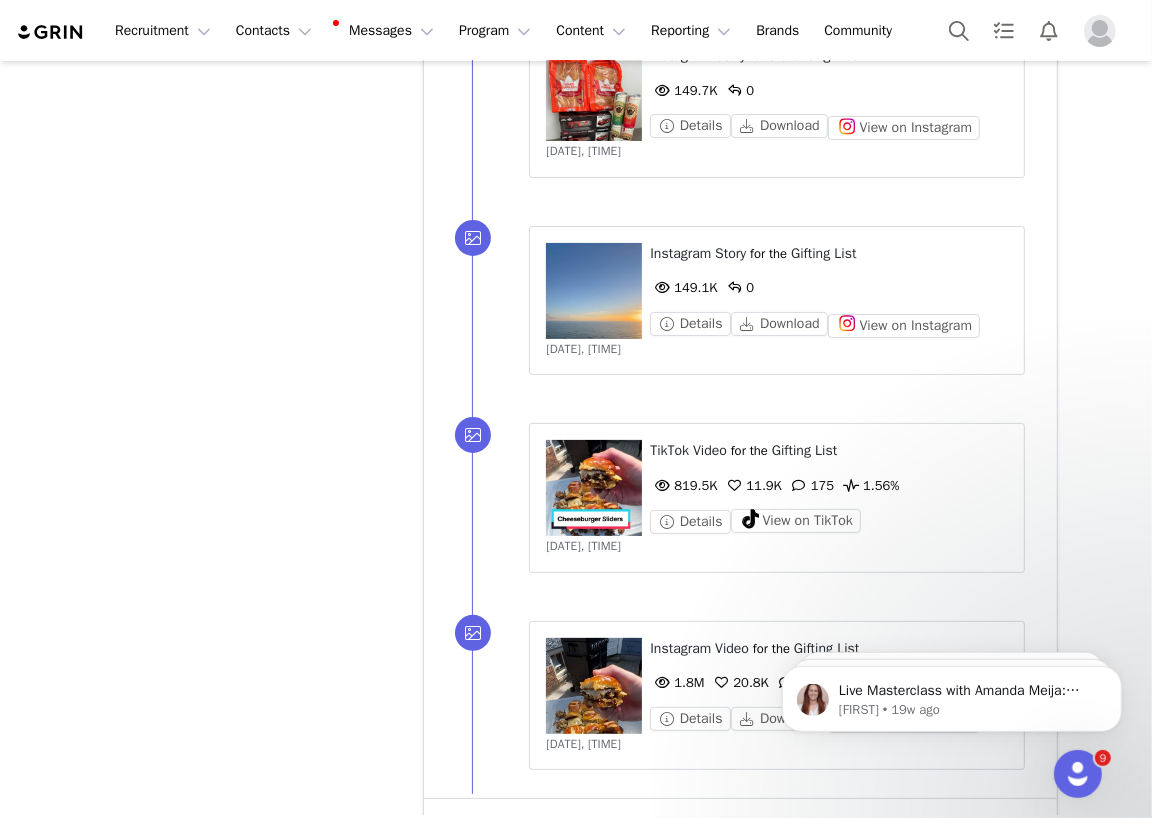 click on "Show more" at bounding box center [483, 827] 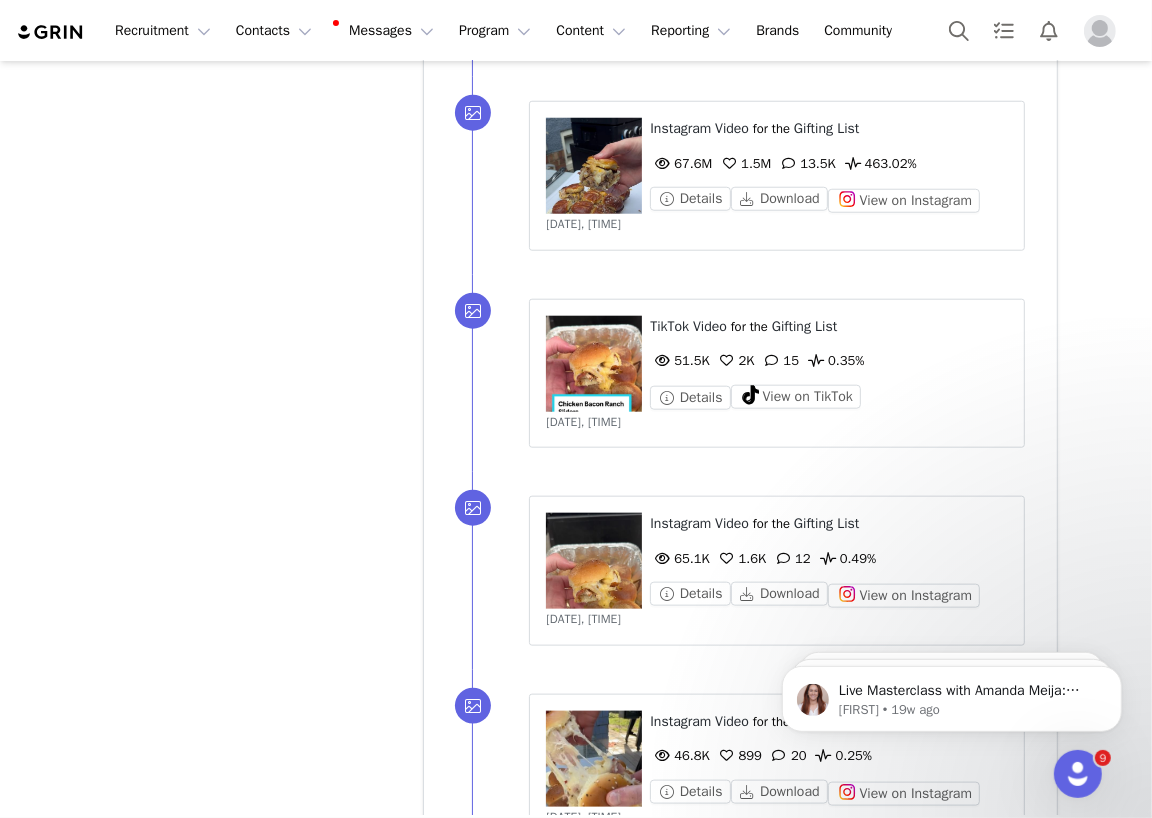 scroll, scrollTop: 17711, scrollLeft: 0, axis: vertical 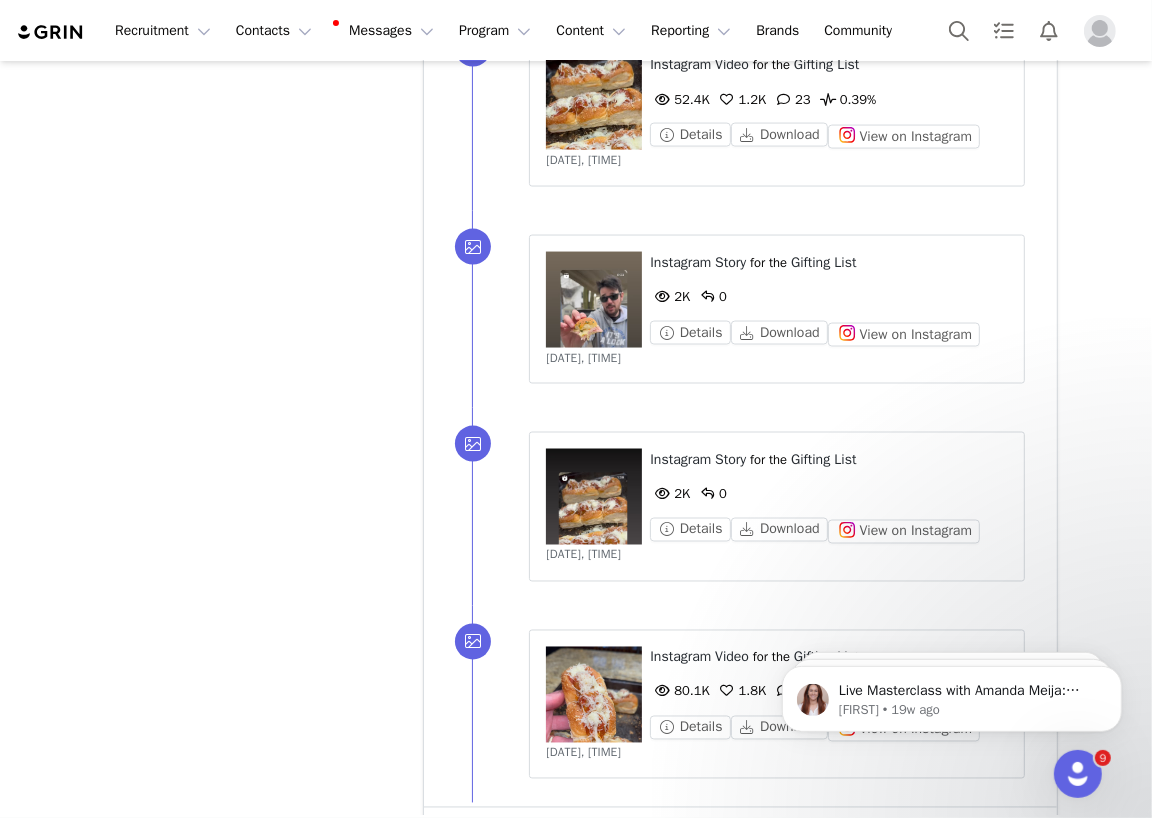 click on "Show more" at bounding box center [483, 836] 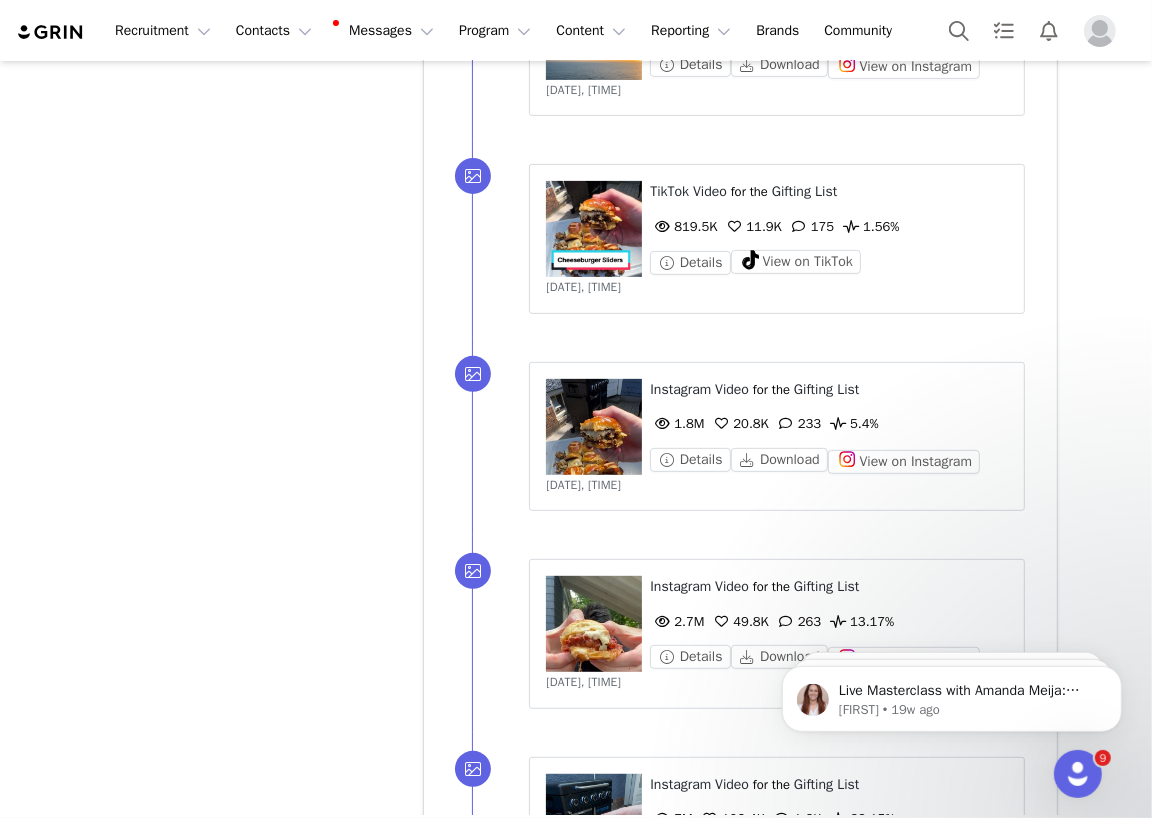 scroll, scrollTop: 16553, scrollLeft: 0, axis: vertical 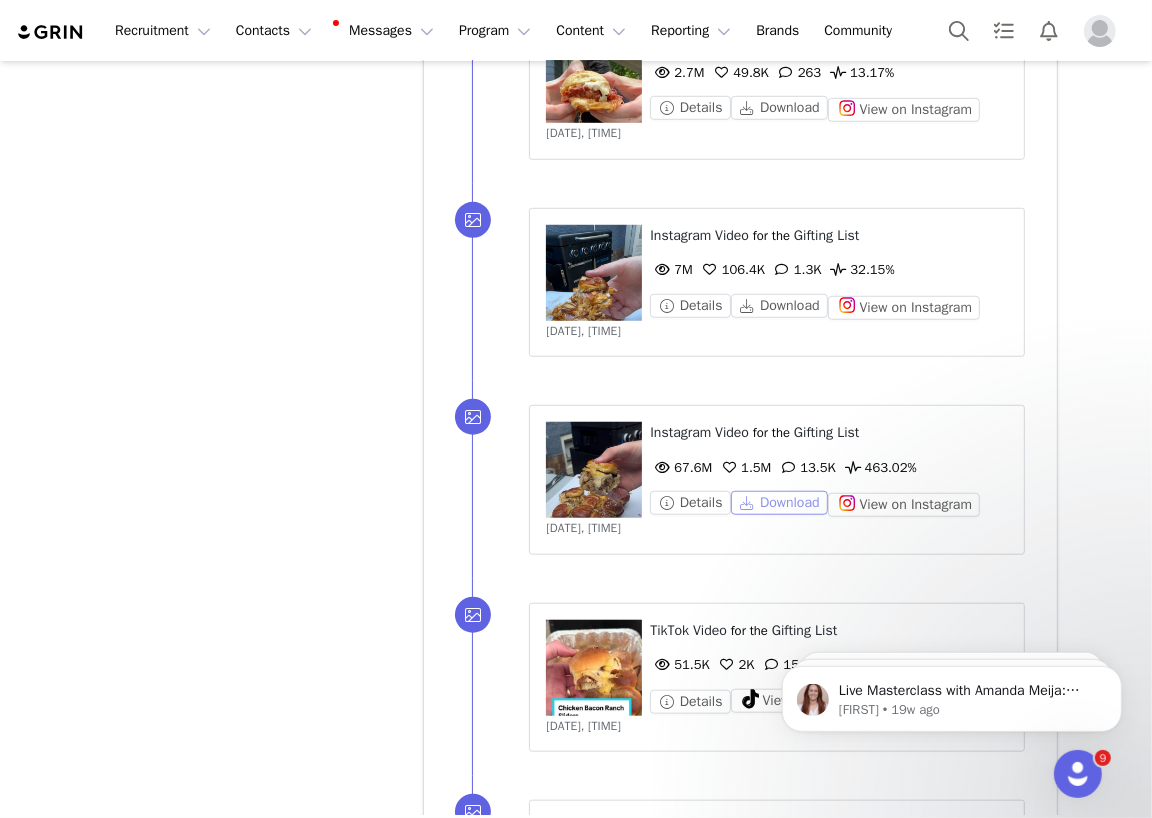 click on "Download" at bounding box center [779, 503] 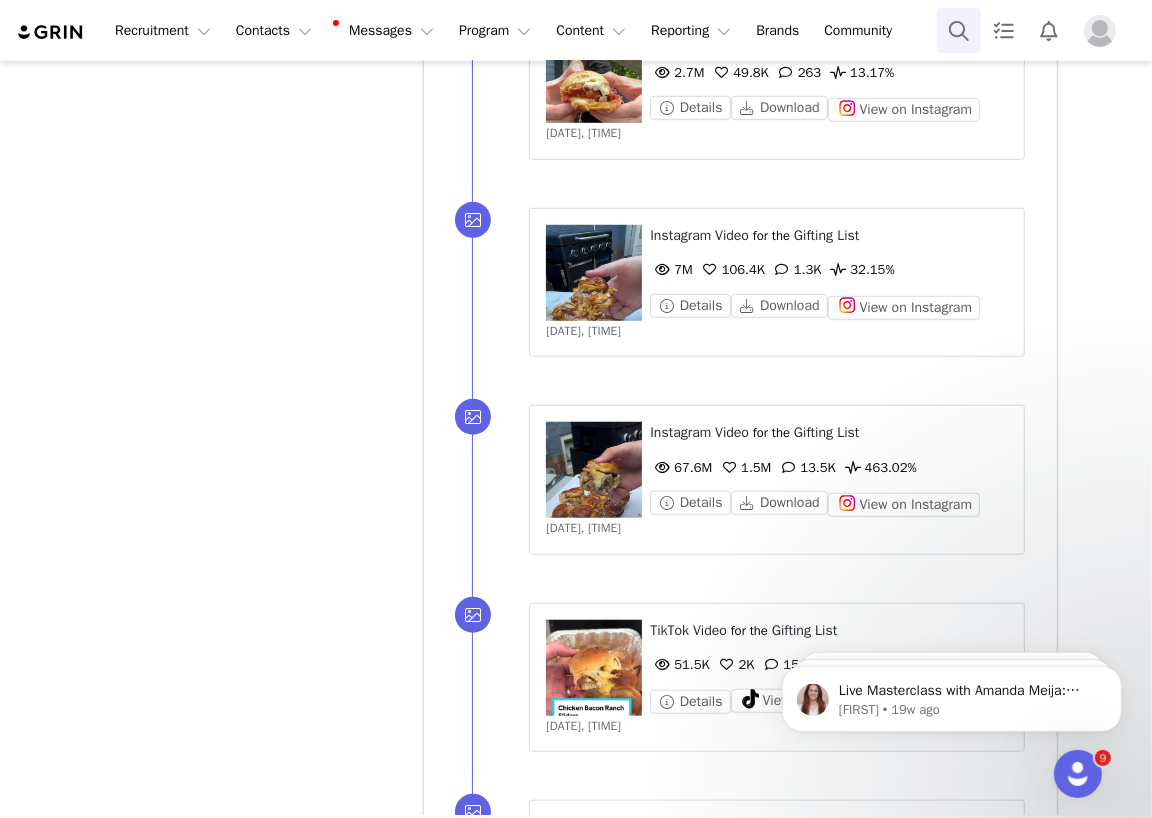click at bounding box center (959, 30) 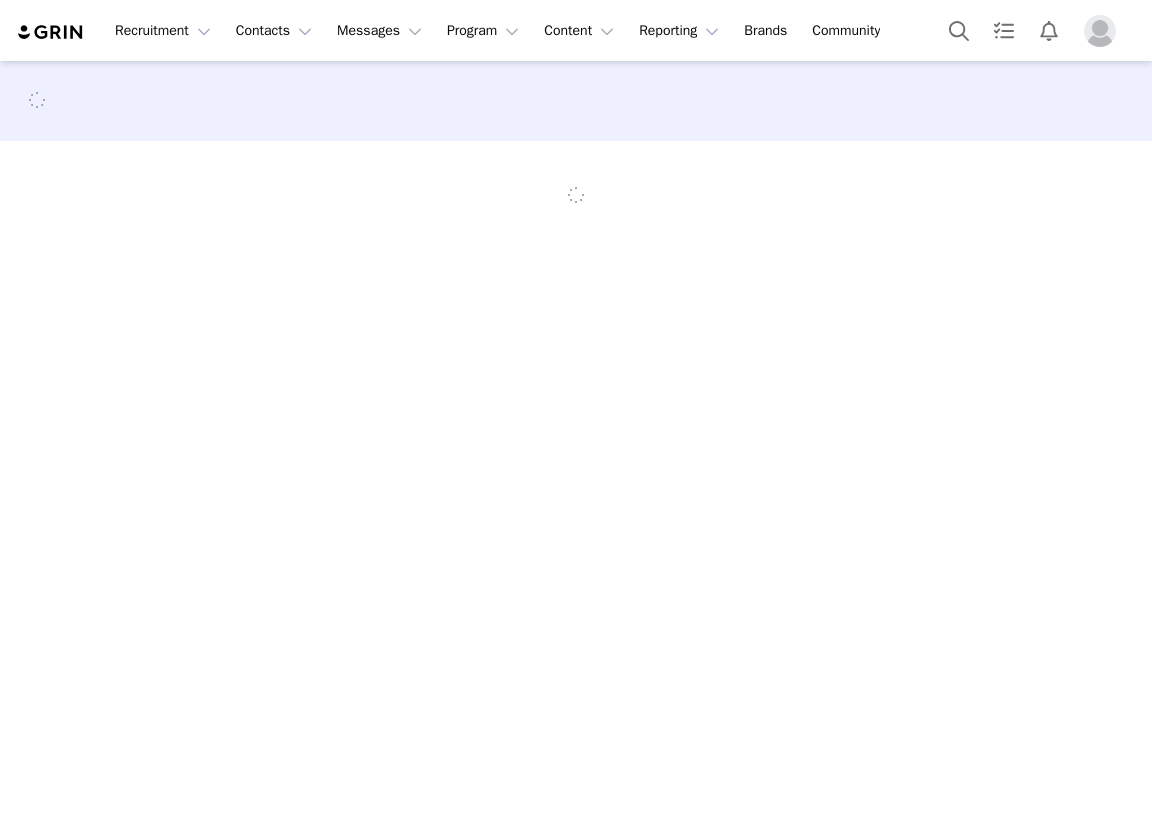 scroll, scrollTop: 0, scrollLeft: 0, axis: both 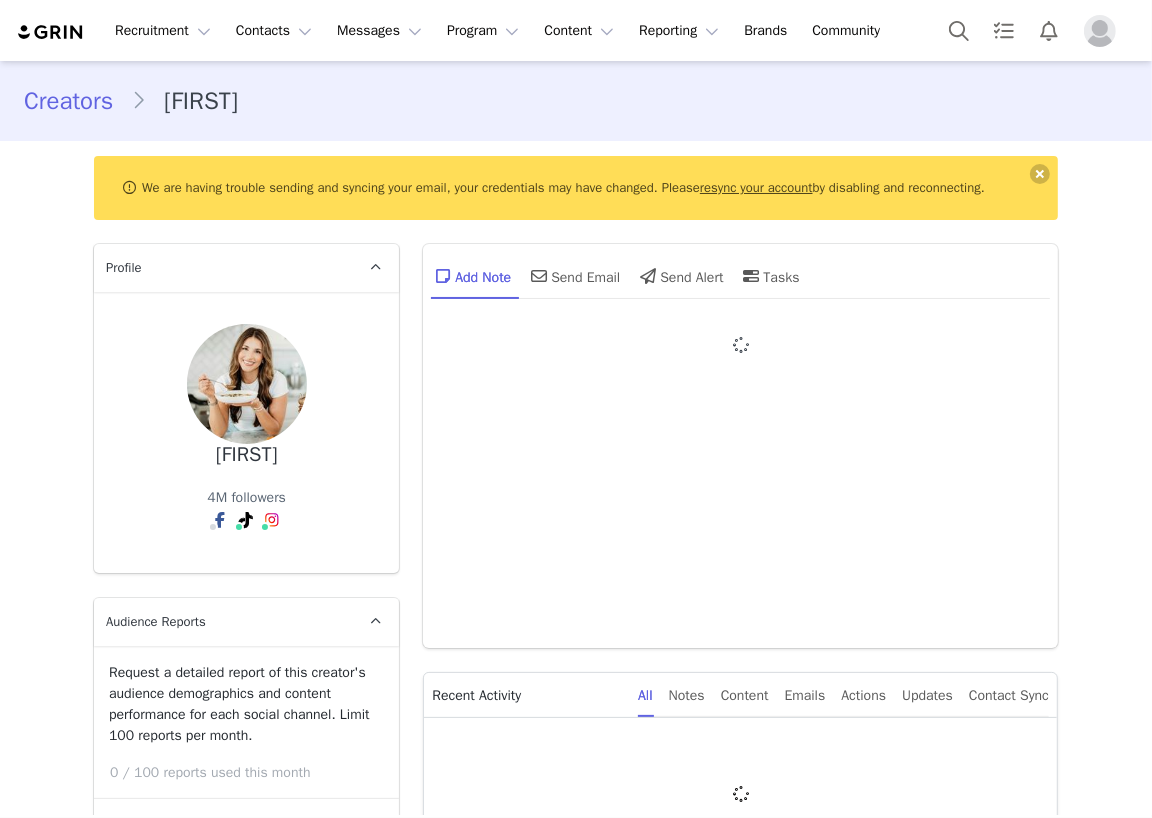 type on "+1 (United States)" 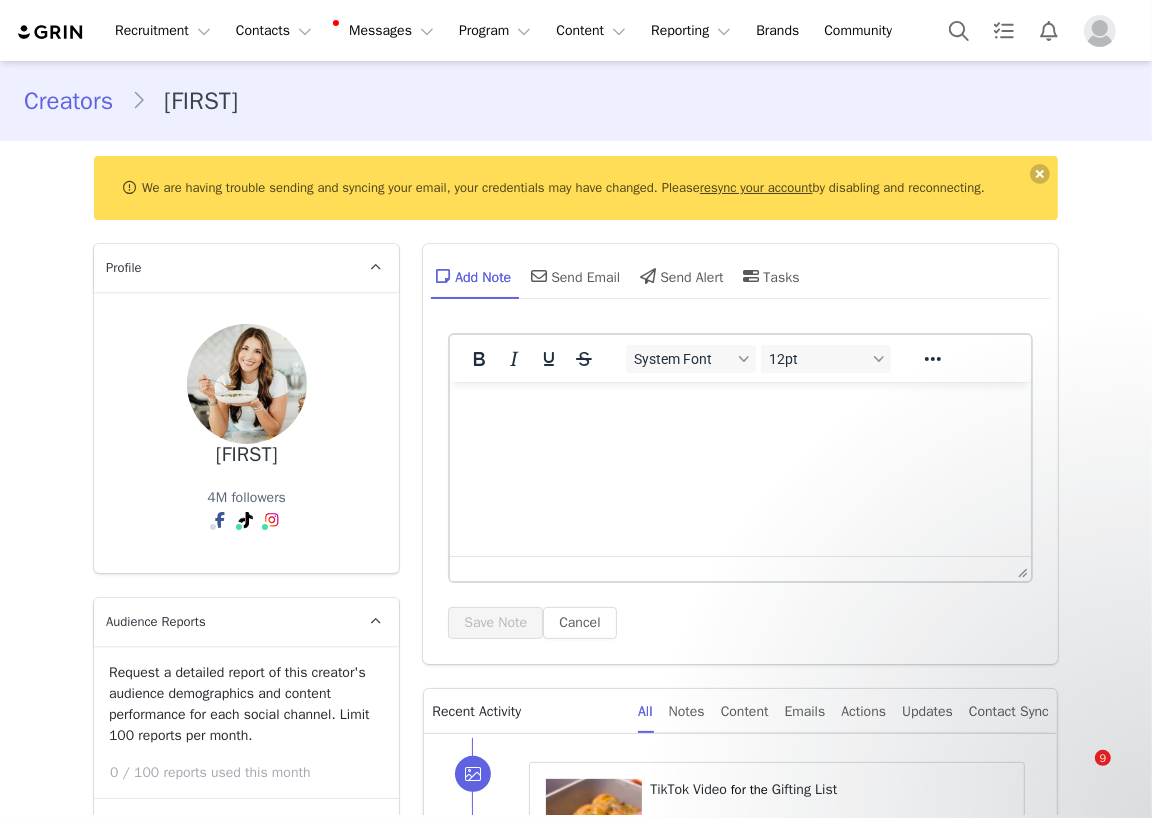 scroll, scrollTop: 0, scrollLeft: 0, axis: both 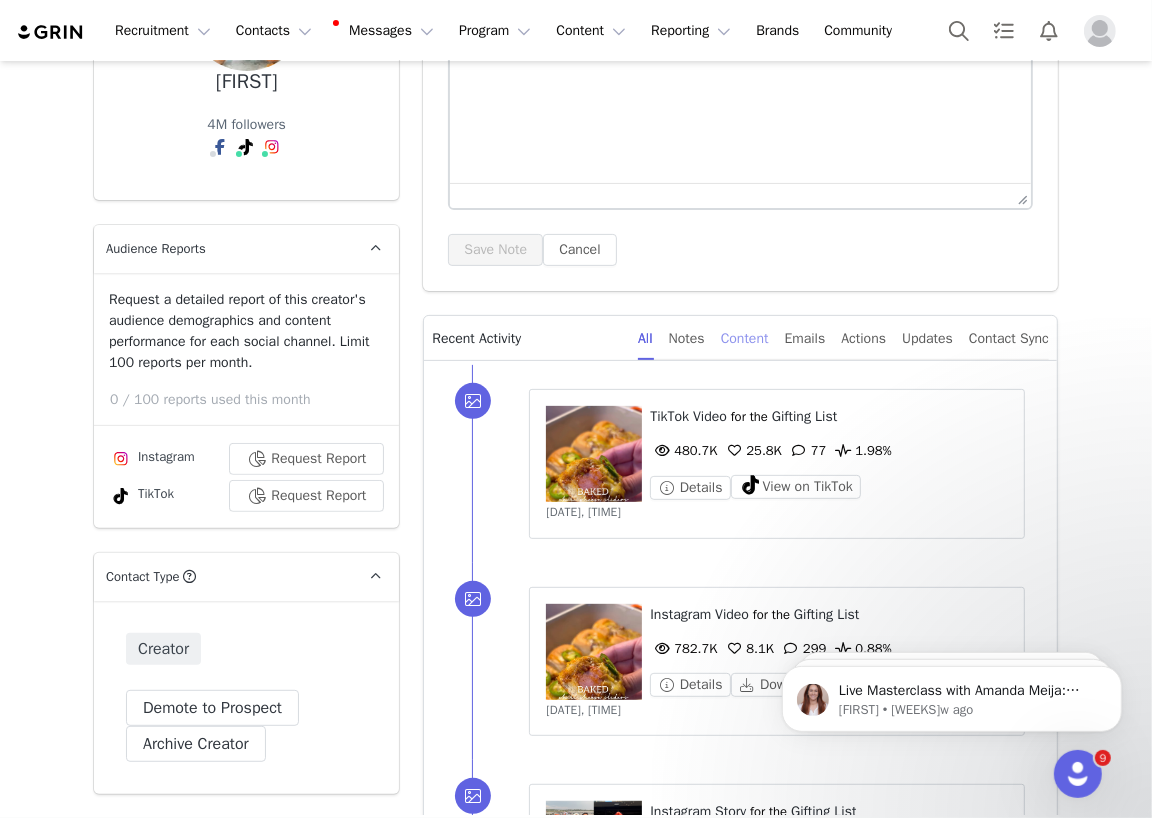 click on "Content" at bounding box center [745, 338] 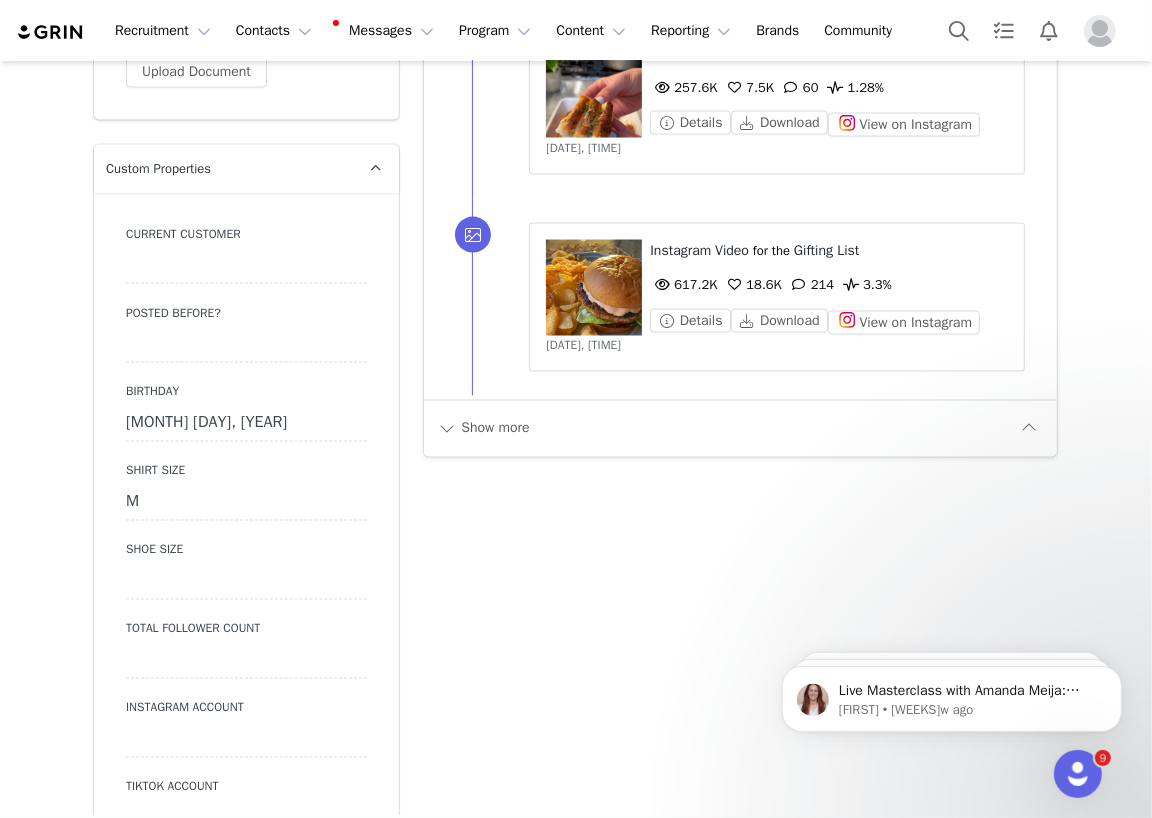 scroll, scrollTop: 2348, scrollLeft: 0, axis: vertical 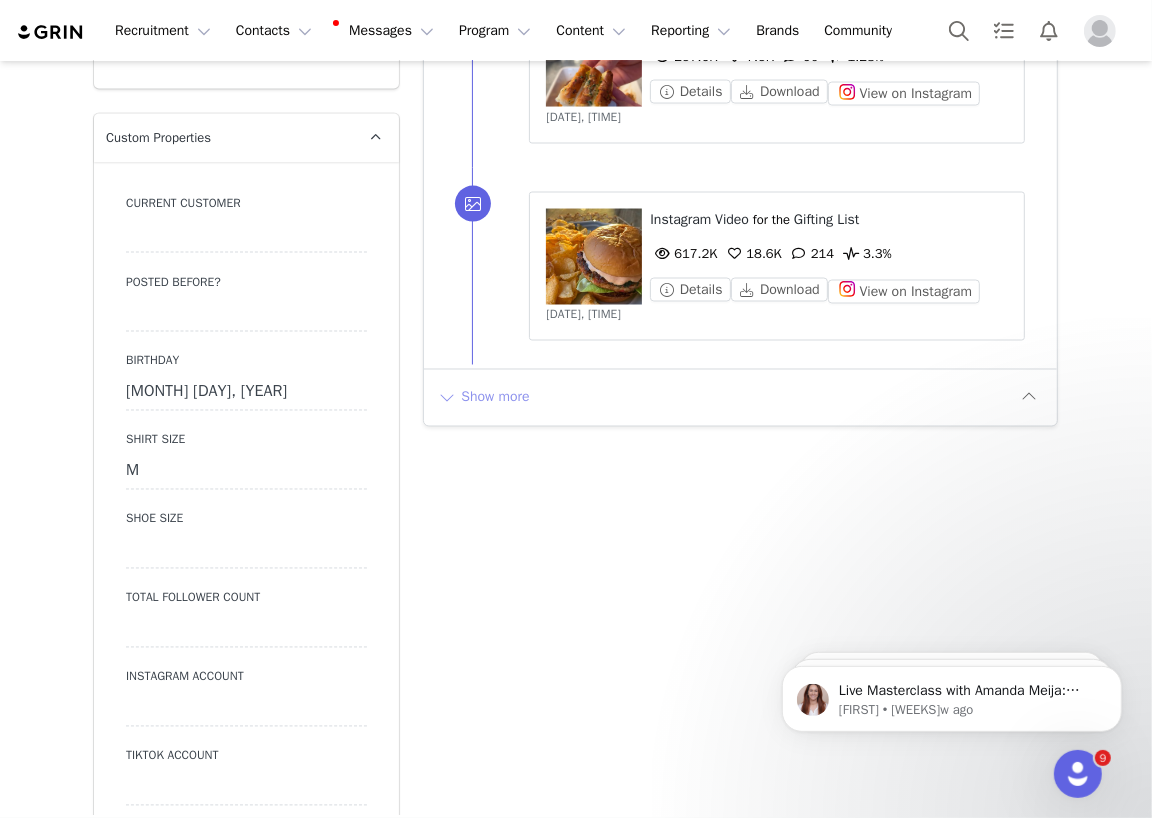 click on "Show more" at bounding box center (483, 398) 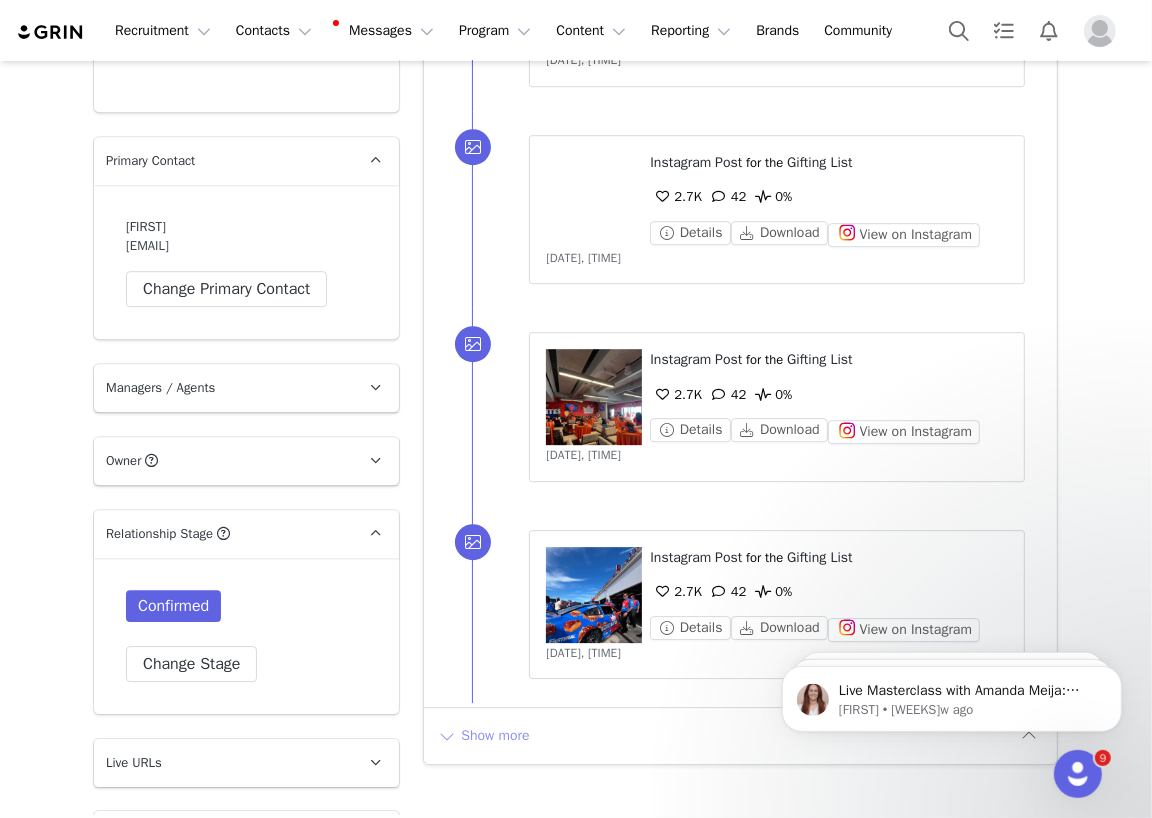 scroll, scrollTop: 4173, scrollLeft: 0, axis: vertical 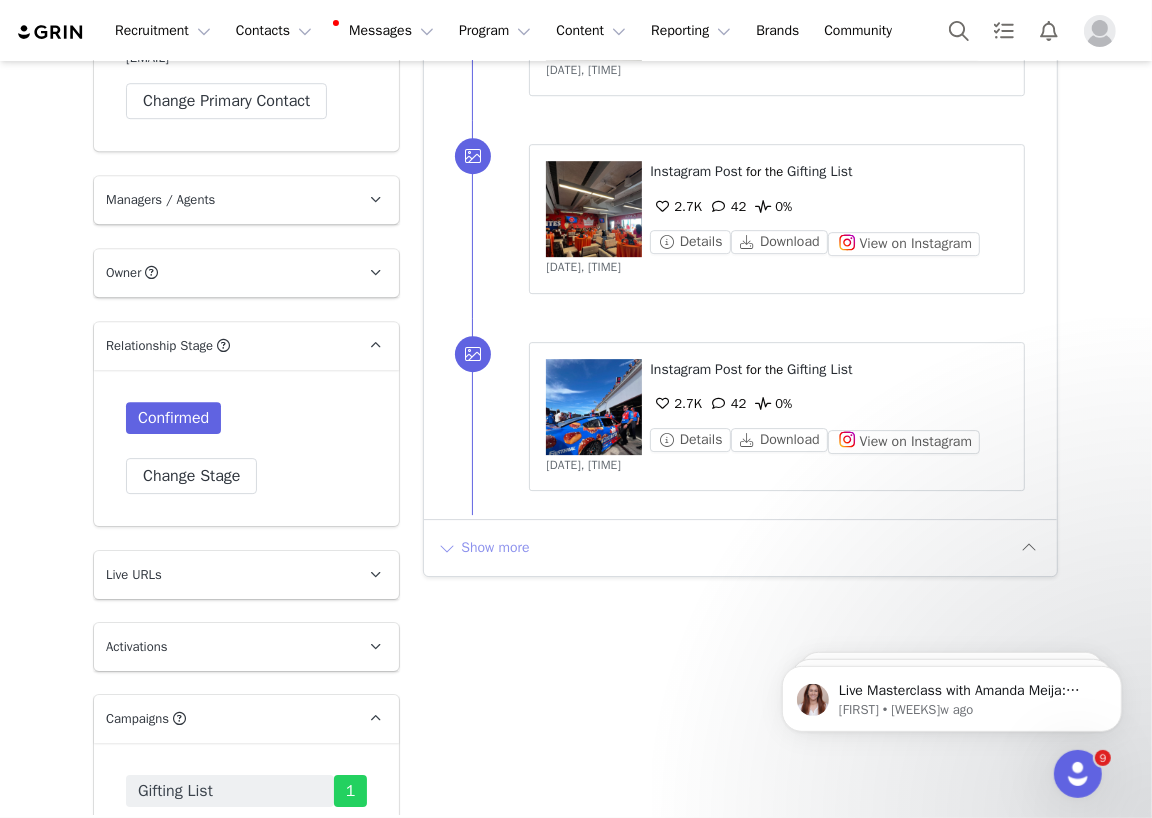 click on "Show more" at bounding box center (483, 548) 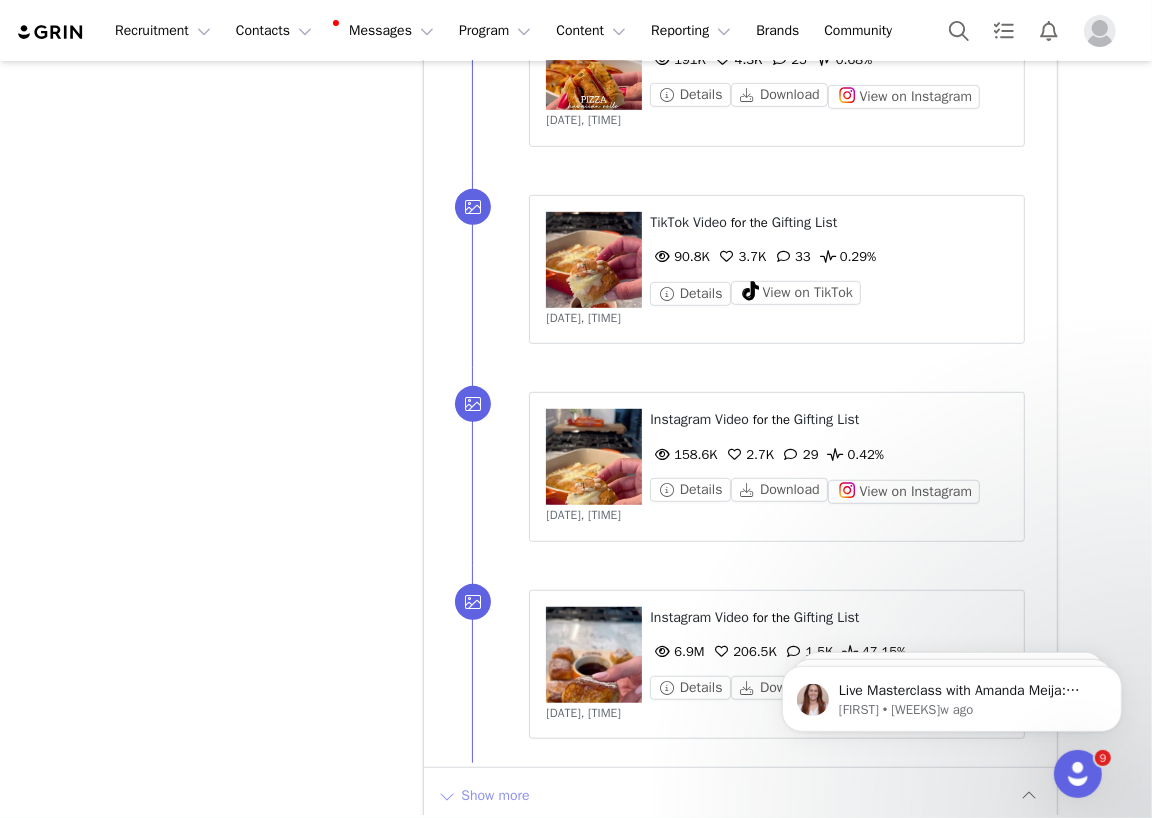 scroll, scrollTop: 5915, scrollLeft: 0, axis: vertical 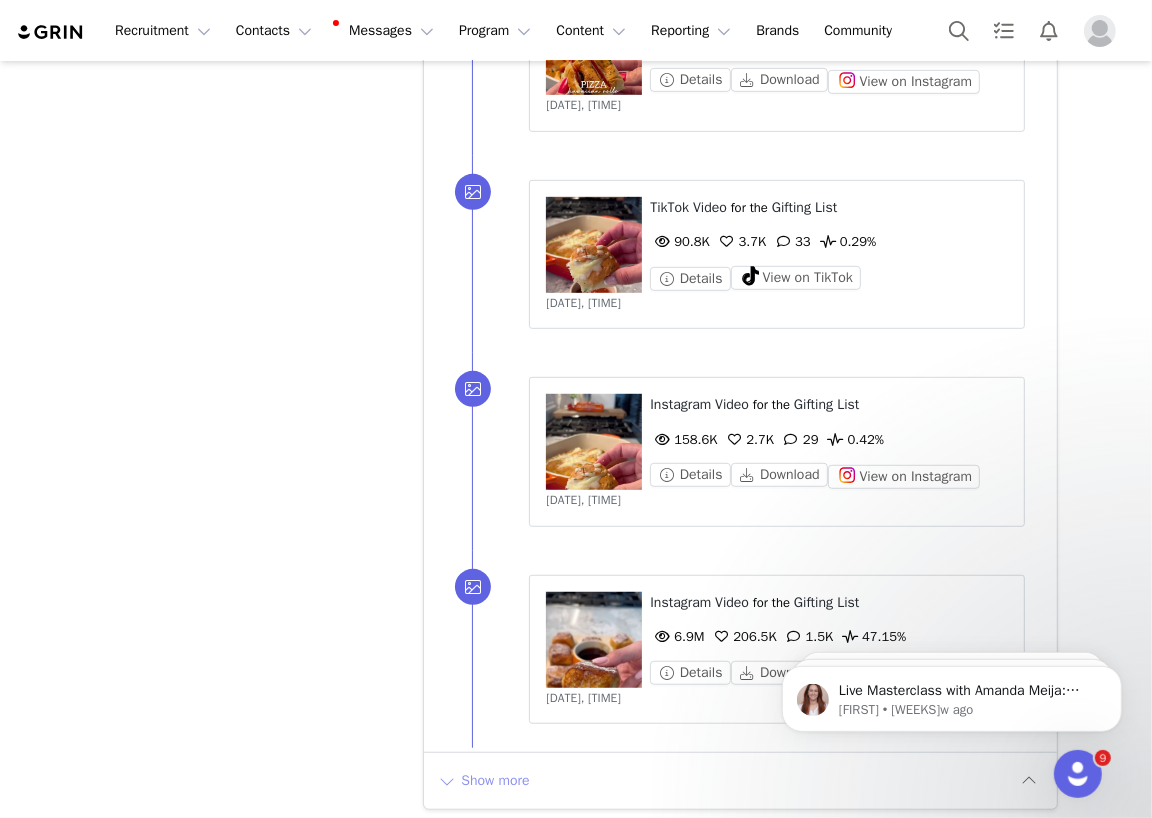 click on "Show more" at bounding box center (483, 781) 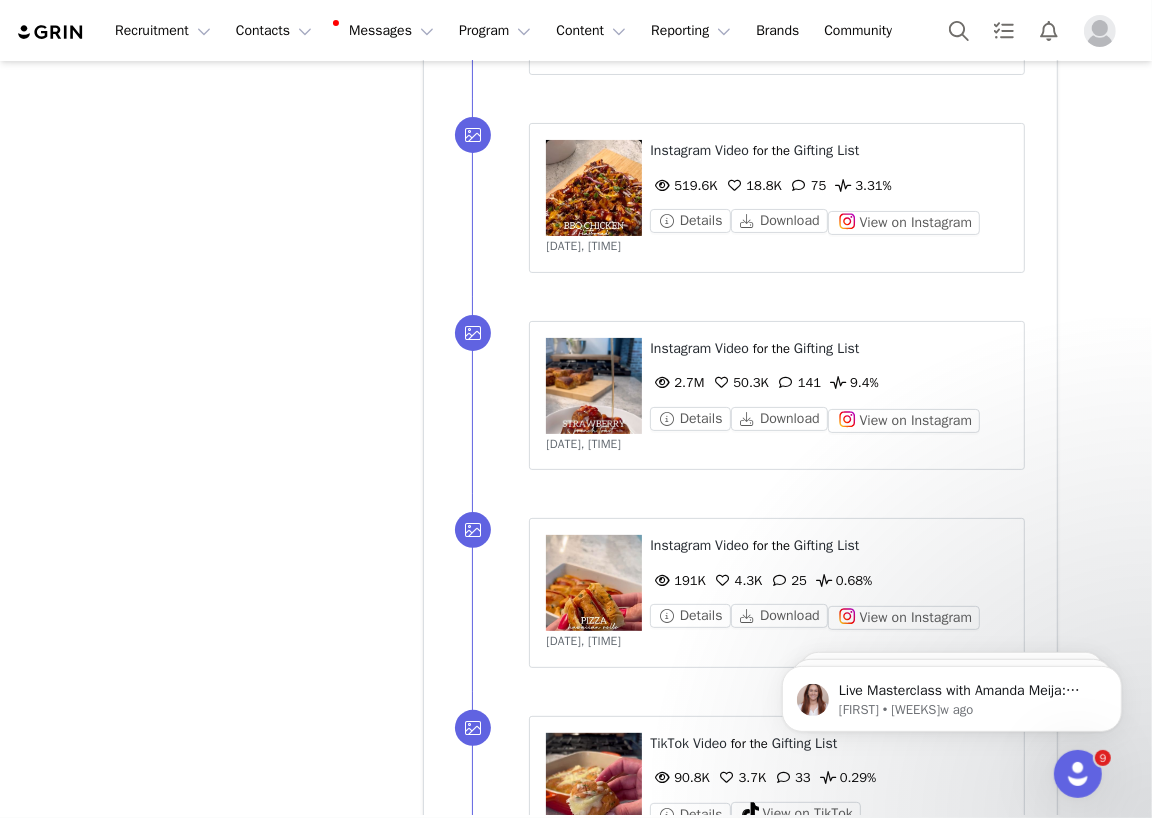 scroll, scrollTop: 5313, scrollLeft: 0, axis: vertical 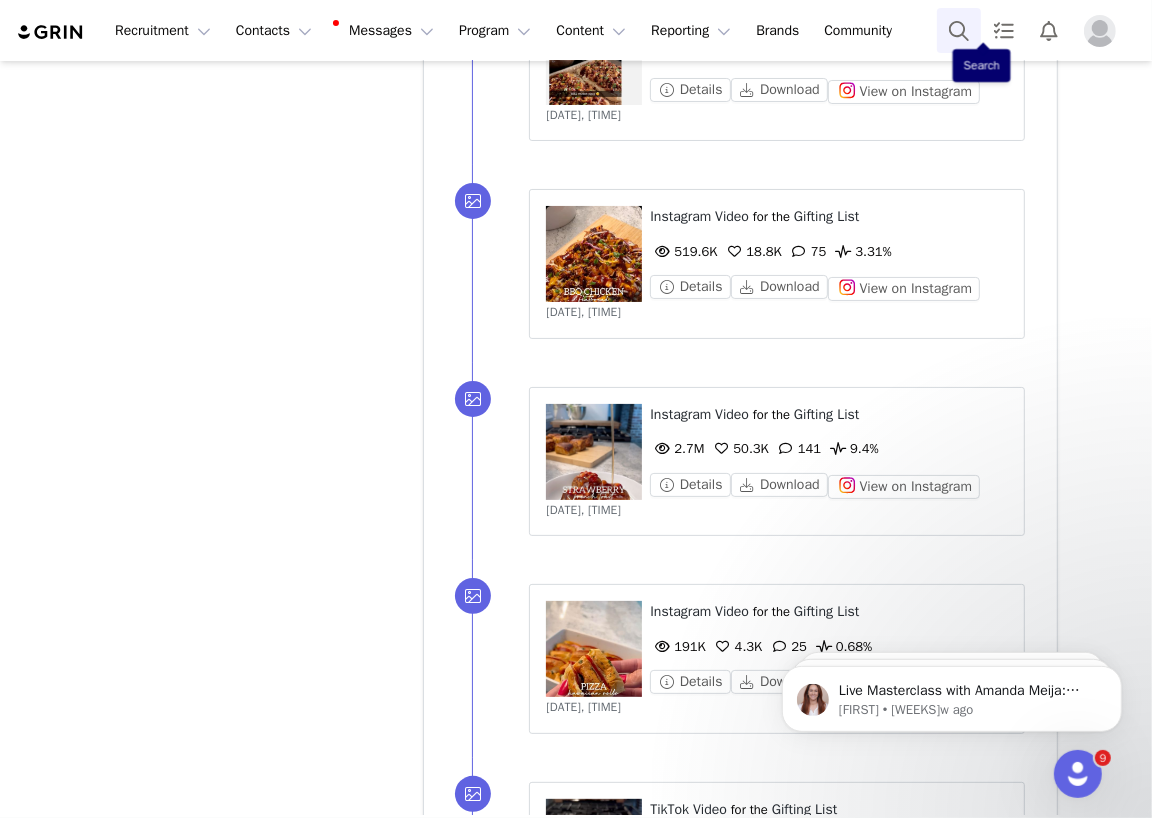 click at bounding box center (959, 30) 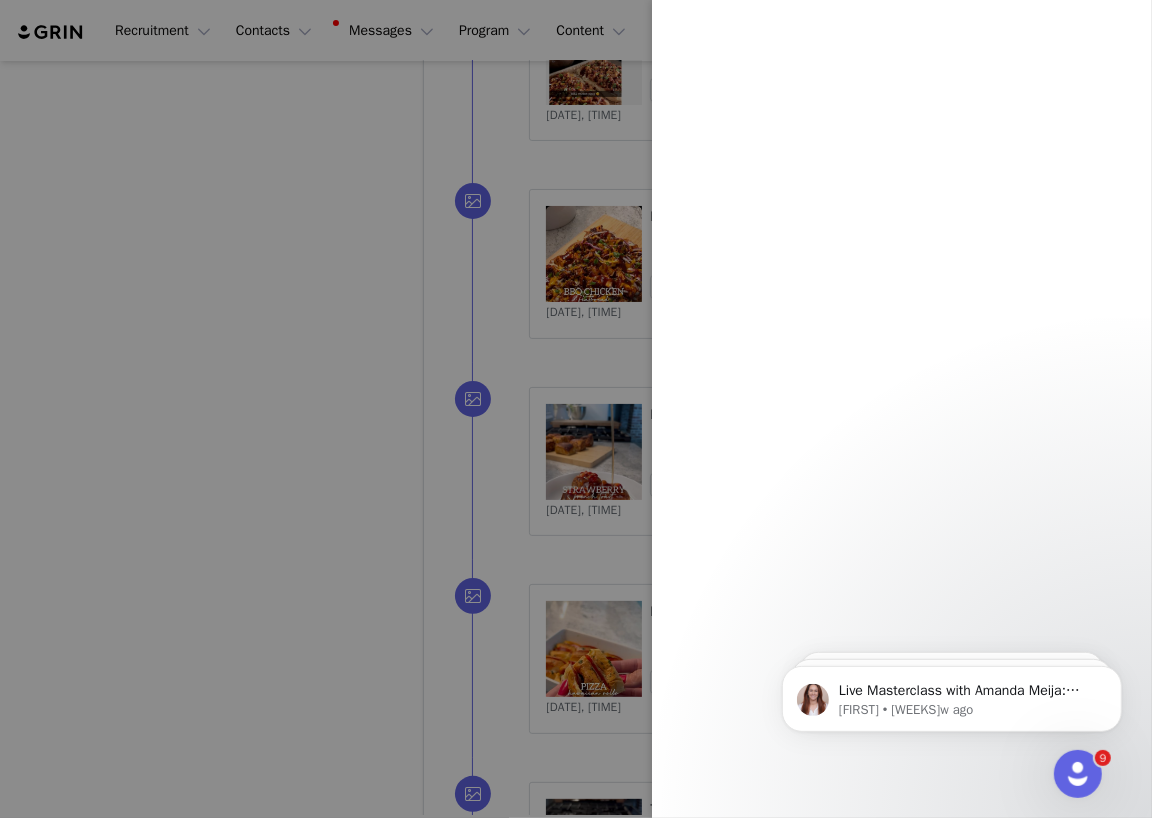 click at bounding box center [576, 409] 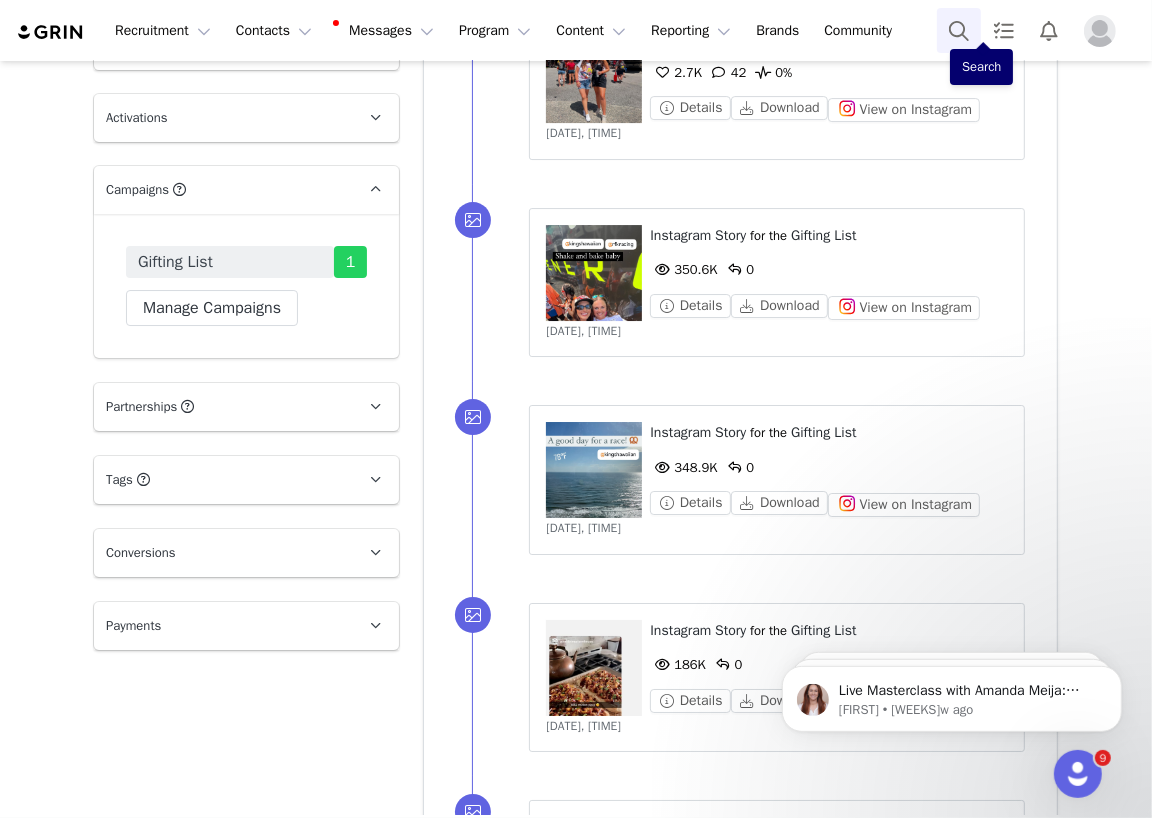 scroll, scrollTop: 4607, scrollLeft: 0, axis: vertical 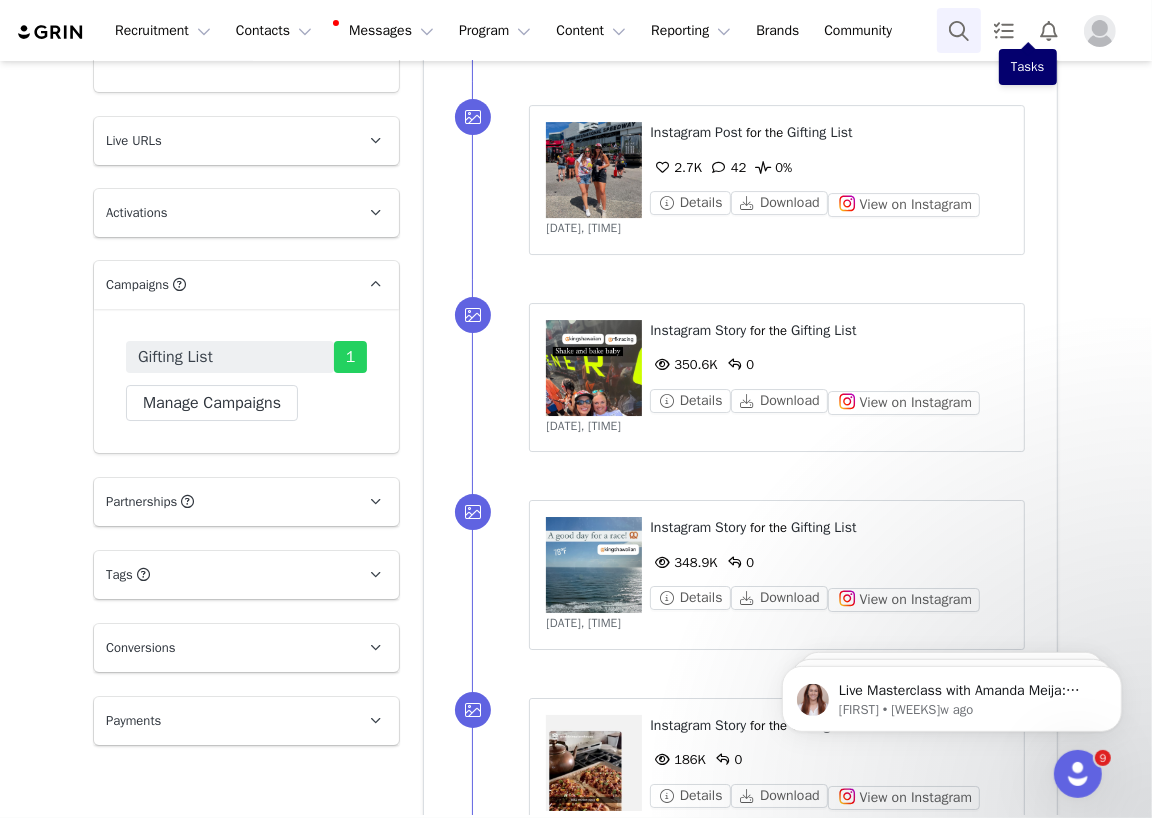 click at bounding box center (959, 30) 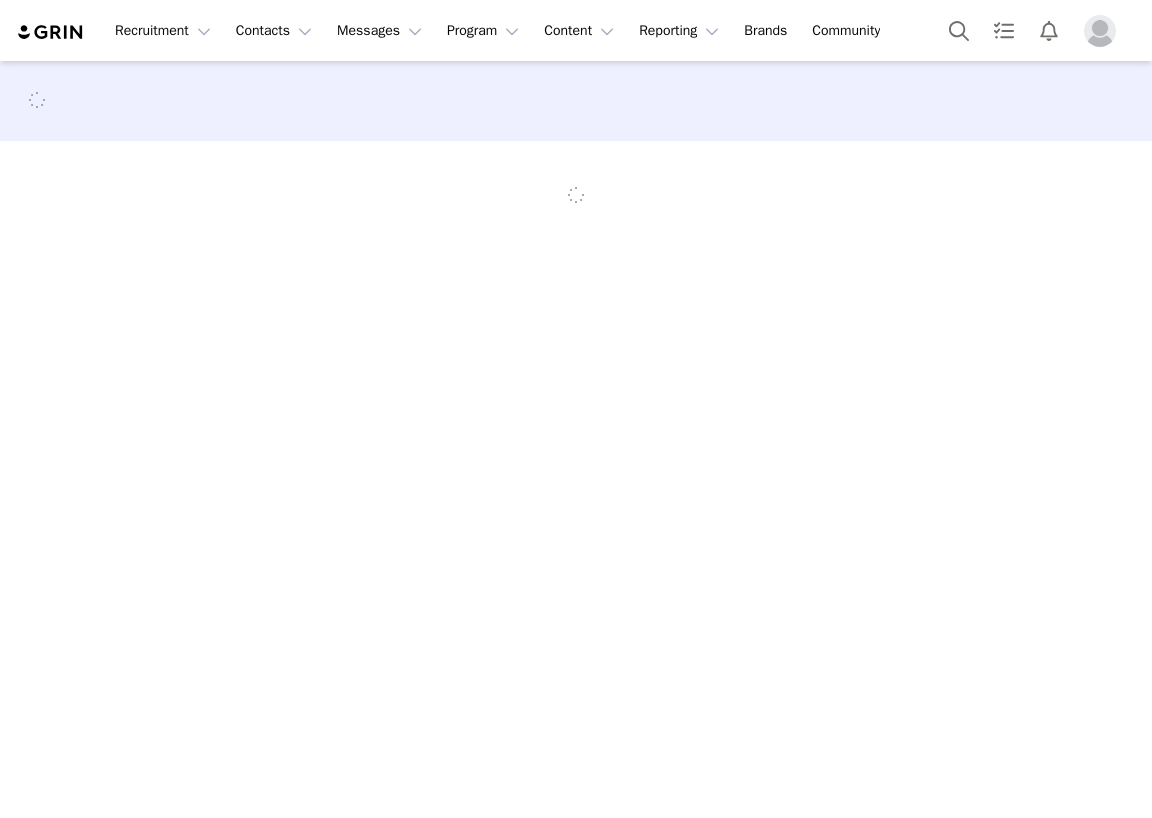 scroll, scrollTop: 0, scrollLeft: 0, axis: both 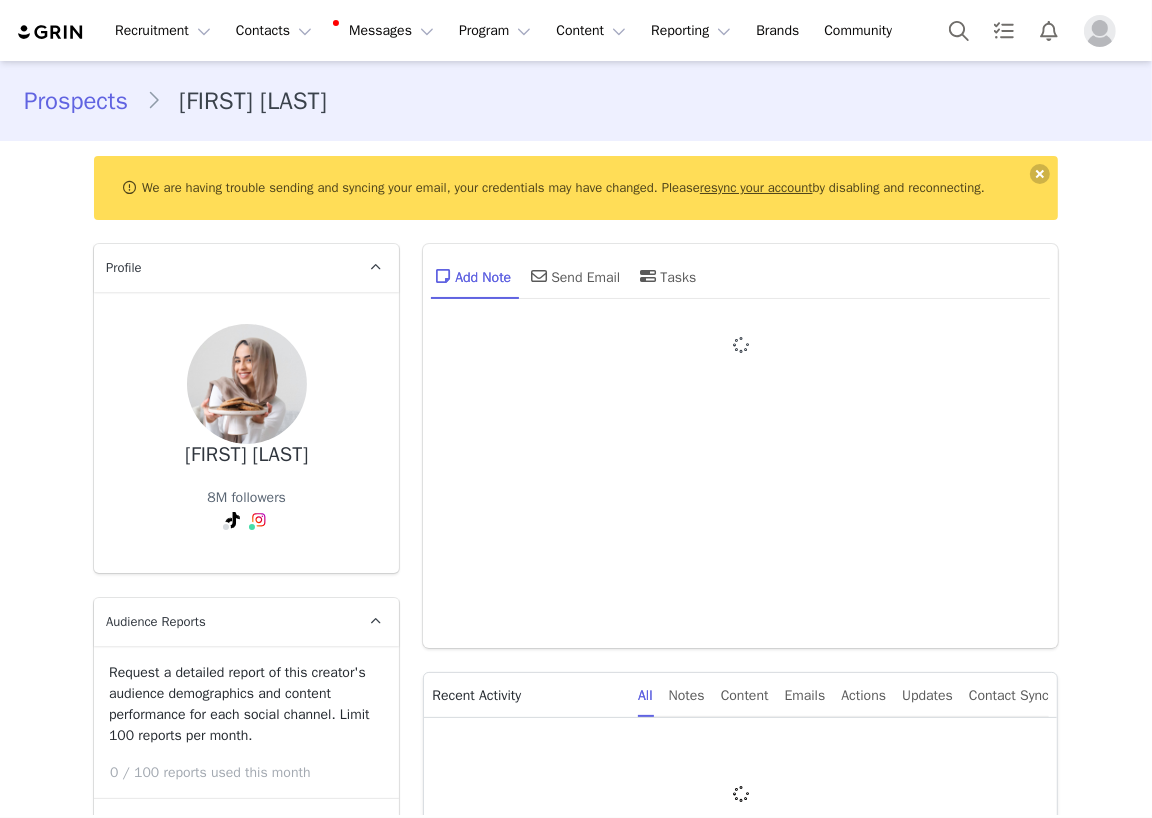 type on "+1 (United States)" 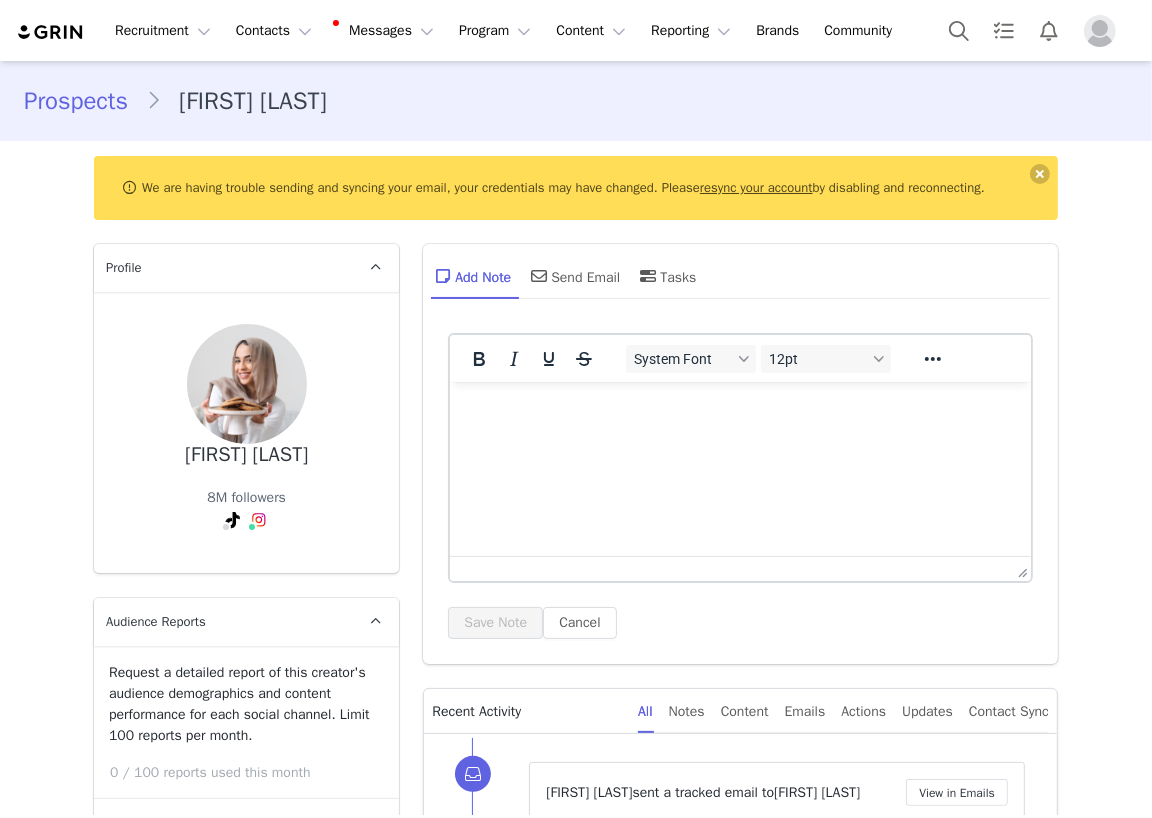 scroll, scrollTop: 0, scrollLeft: 0, axis: both 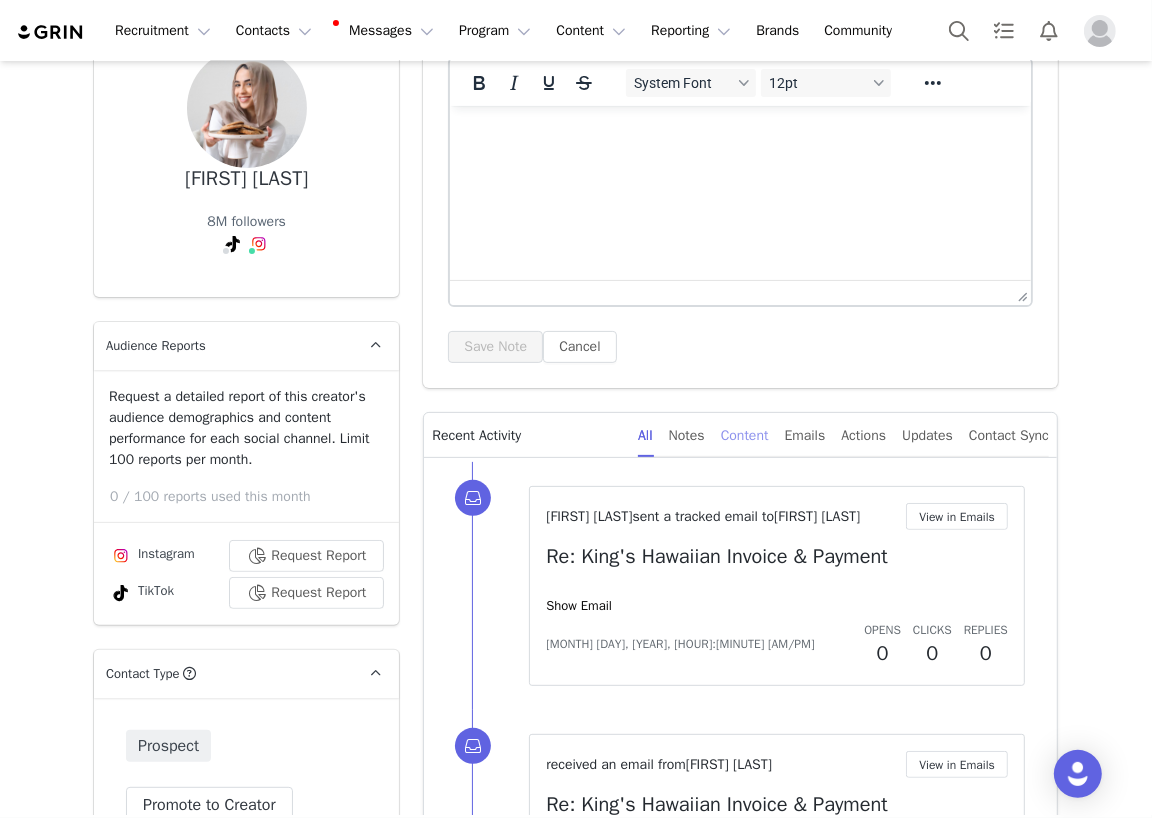 click on "Content" at bounding box center (745, 435) 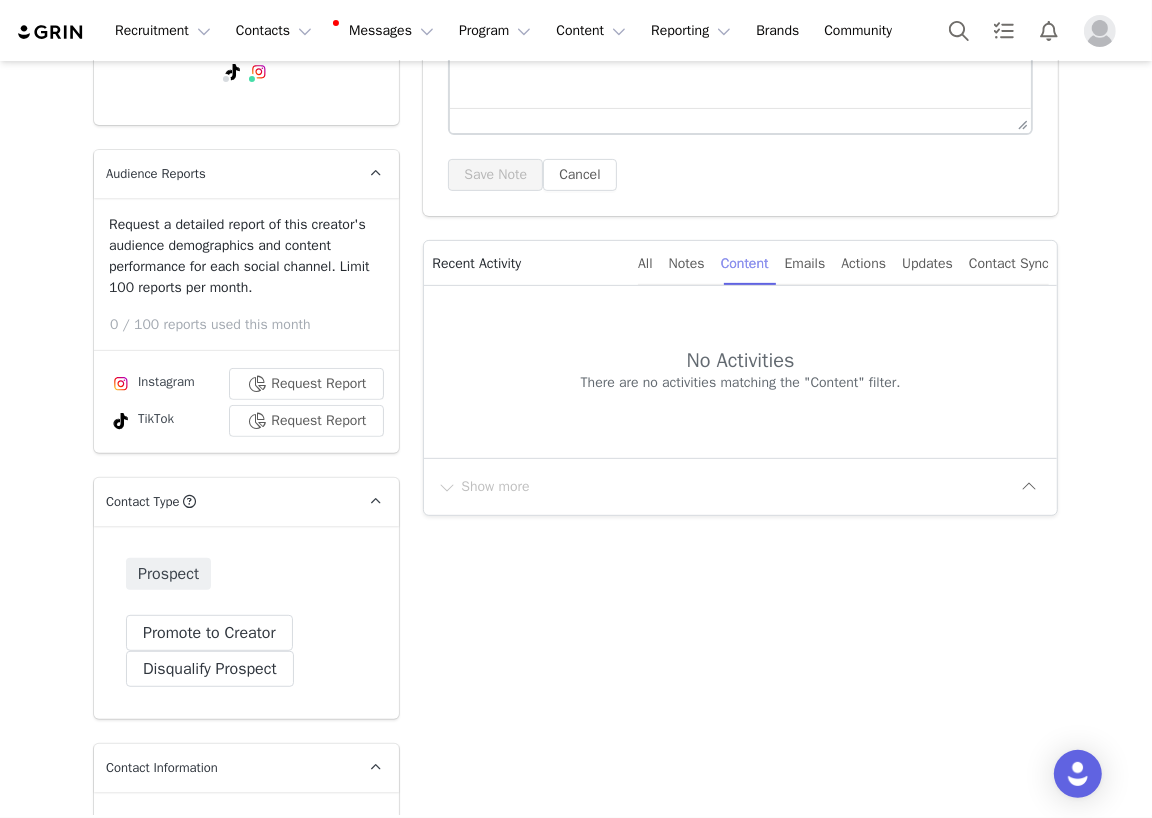 scroll, scrollTop: 557, scrollLeft: 0, axis: vertical 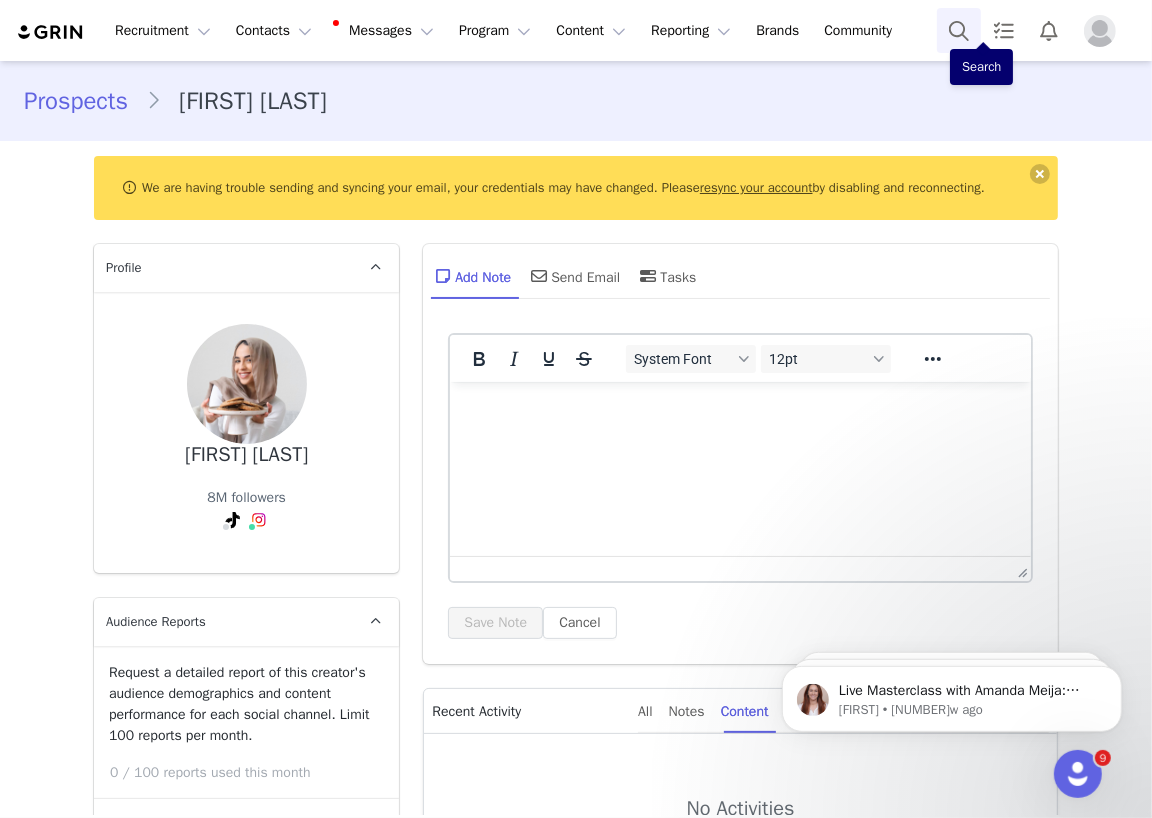 click at bounding box center [959, 30] 